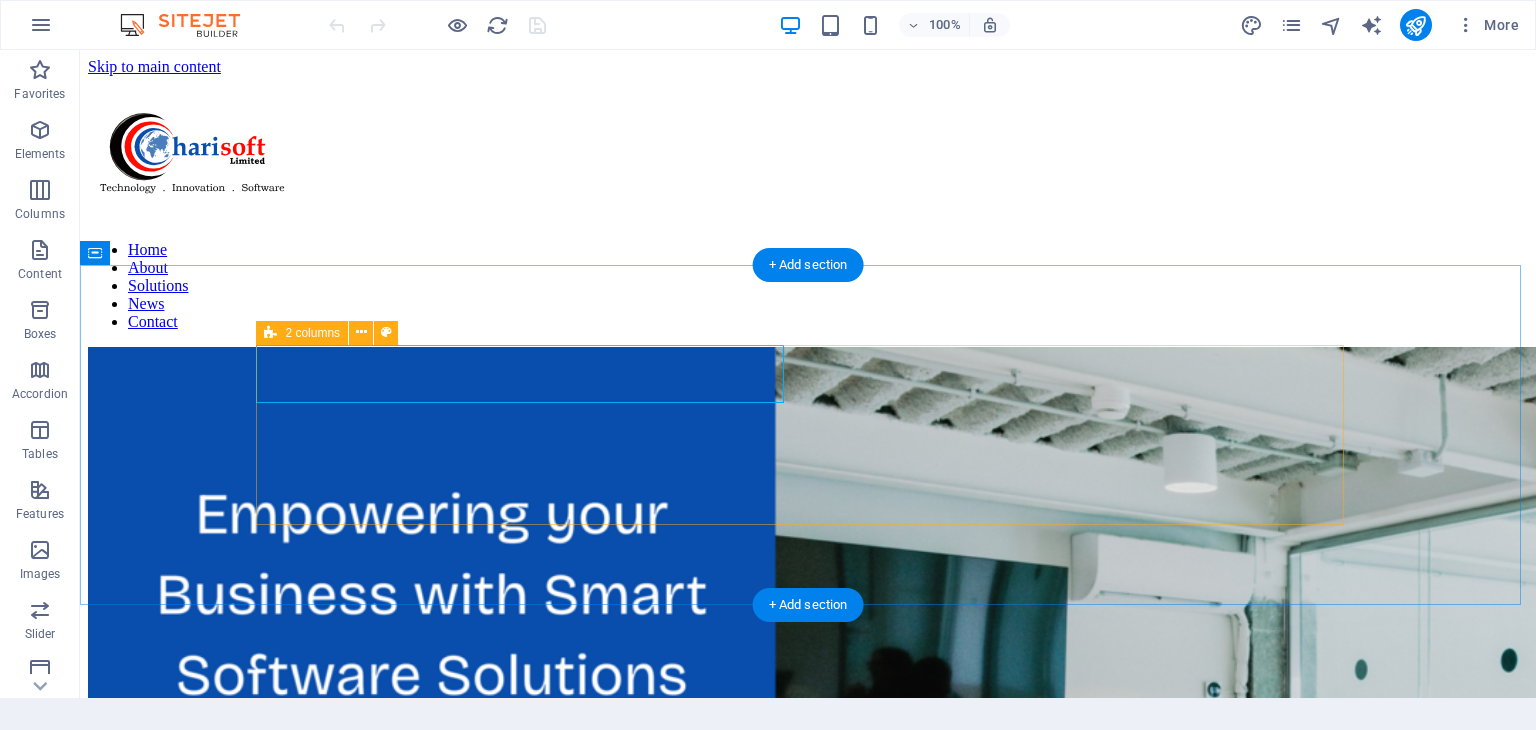 scroll, scrollTop: 772, scrollLeft: 0, axis: vertical 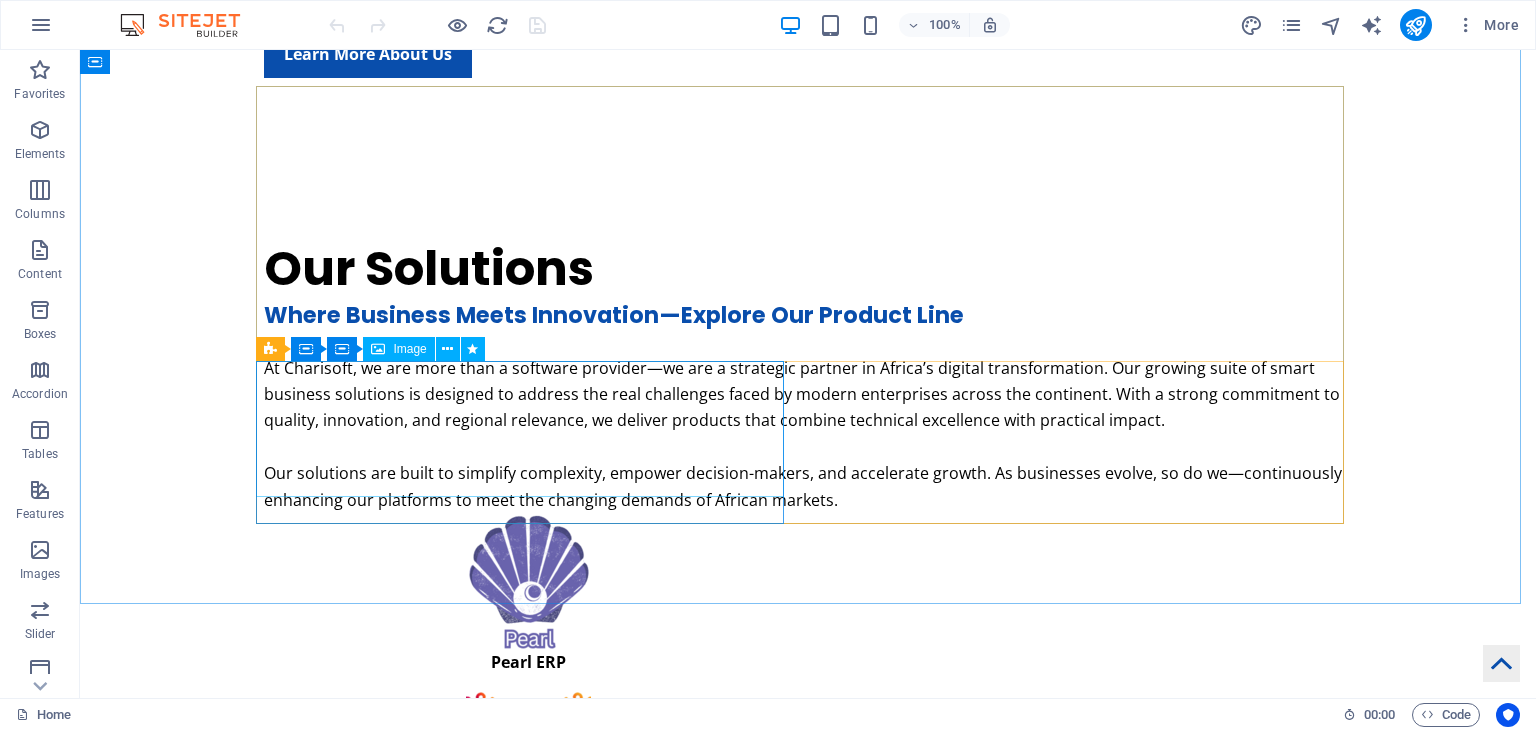 click on "Image" at bounding box center [409, 349] 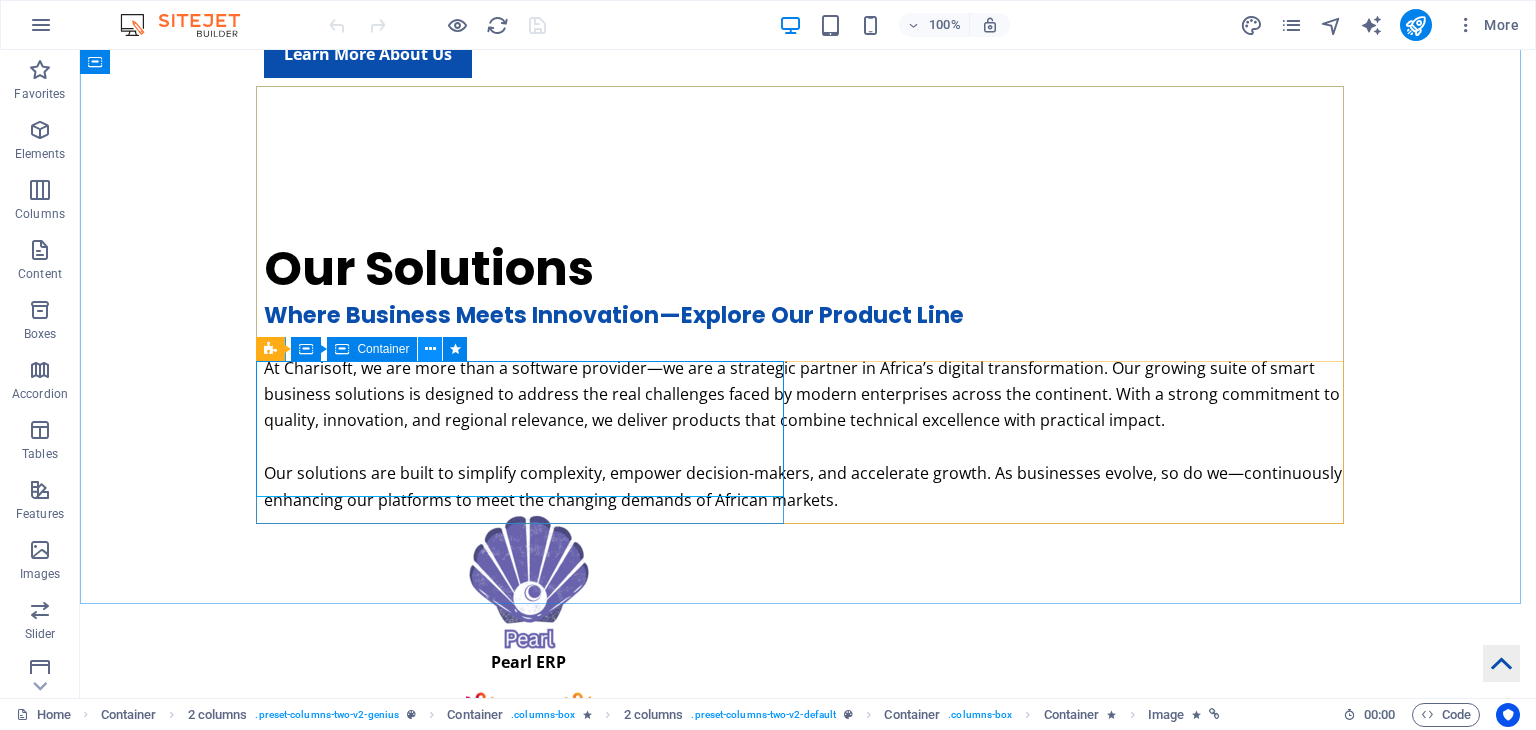 click at bounding box center [430, 349] 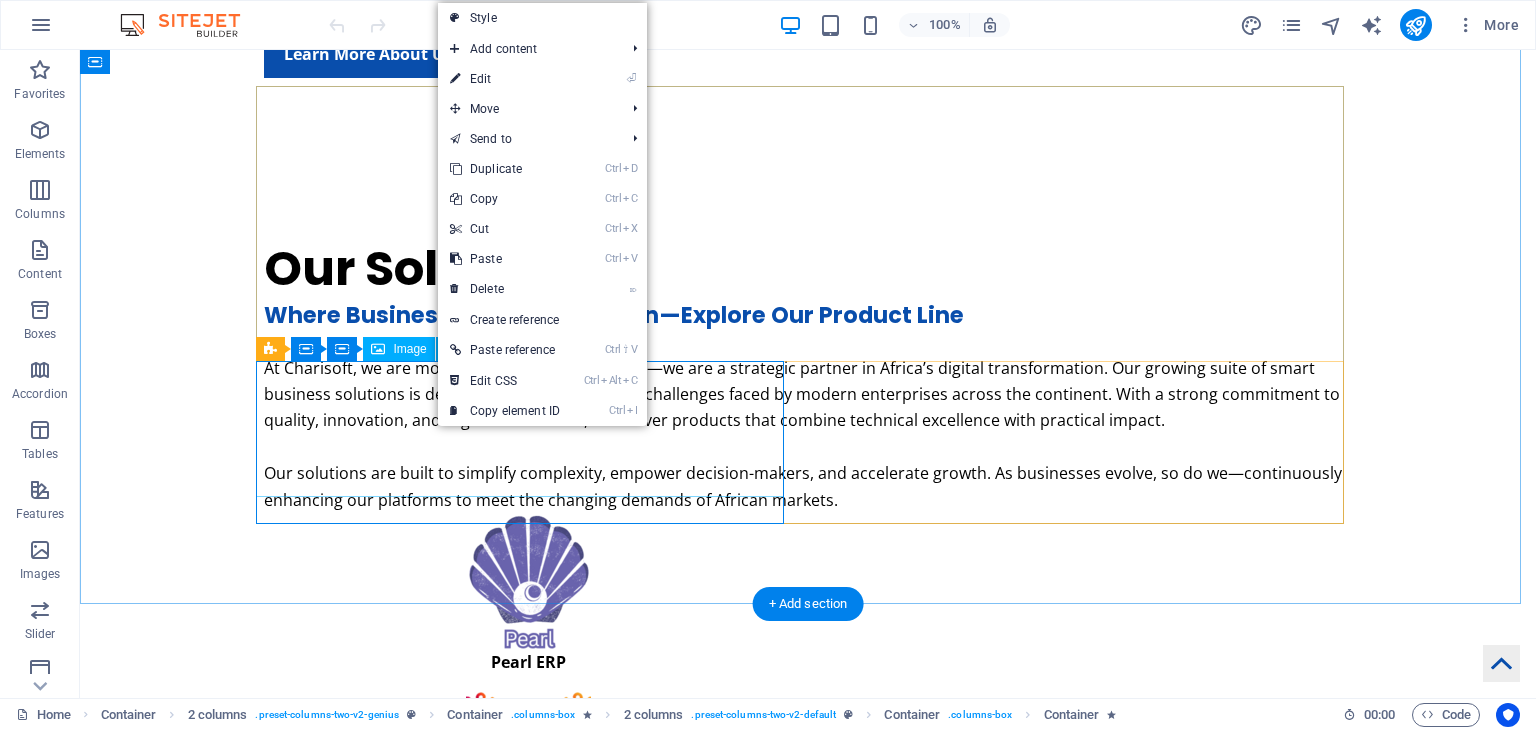 click at bounding box center (528, 581) 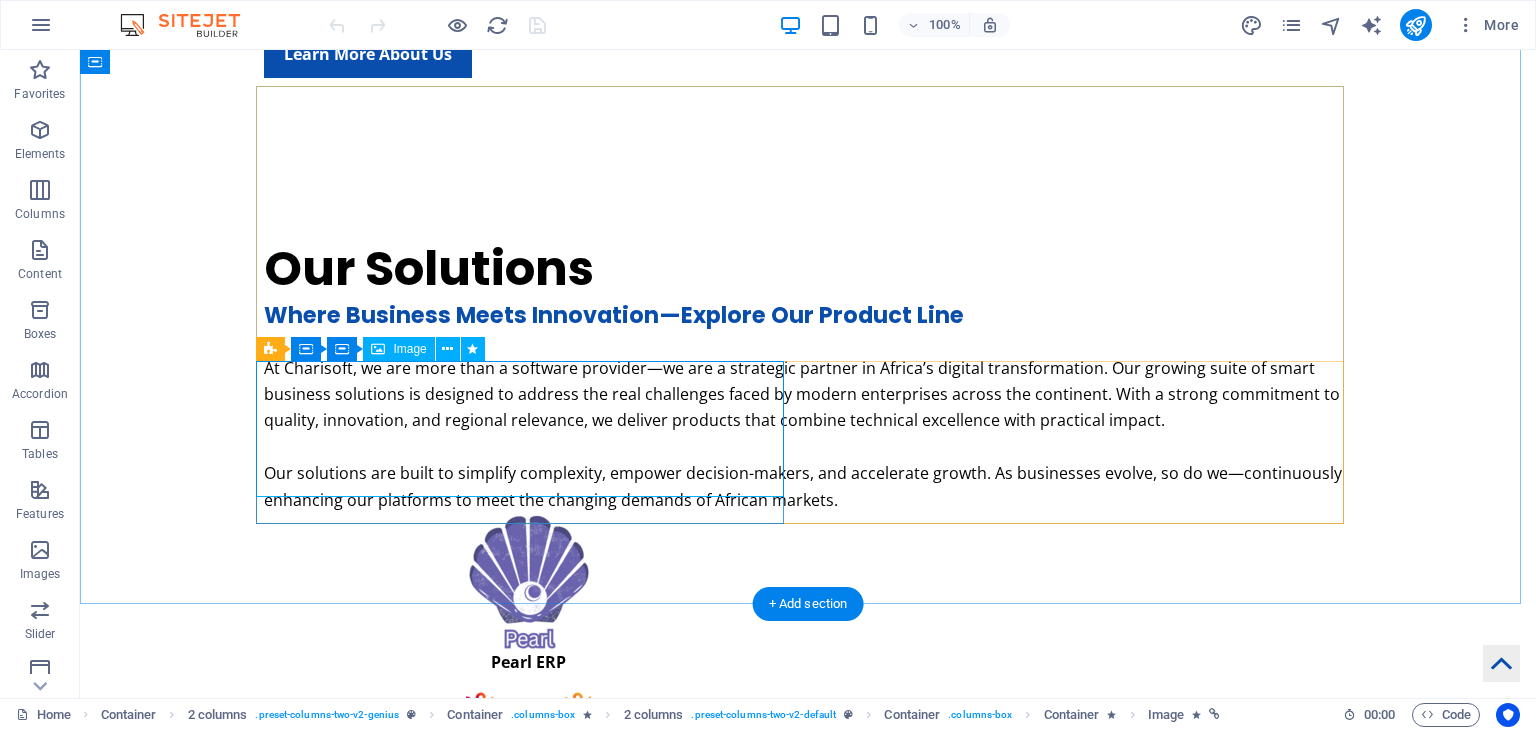 click at bounding box center [528, 581] 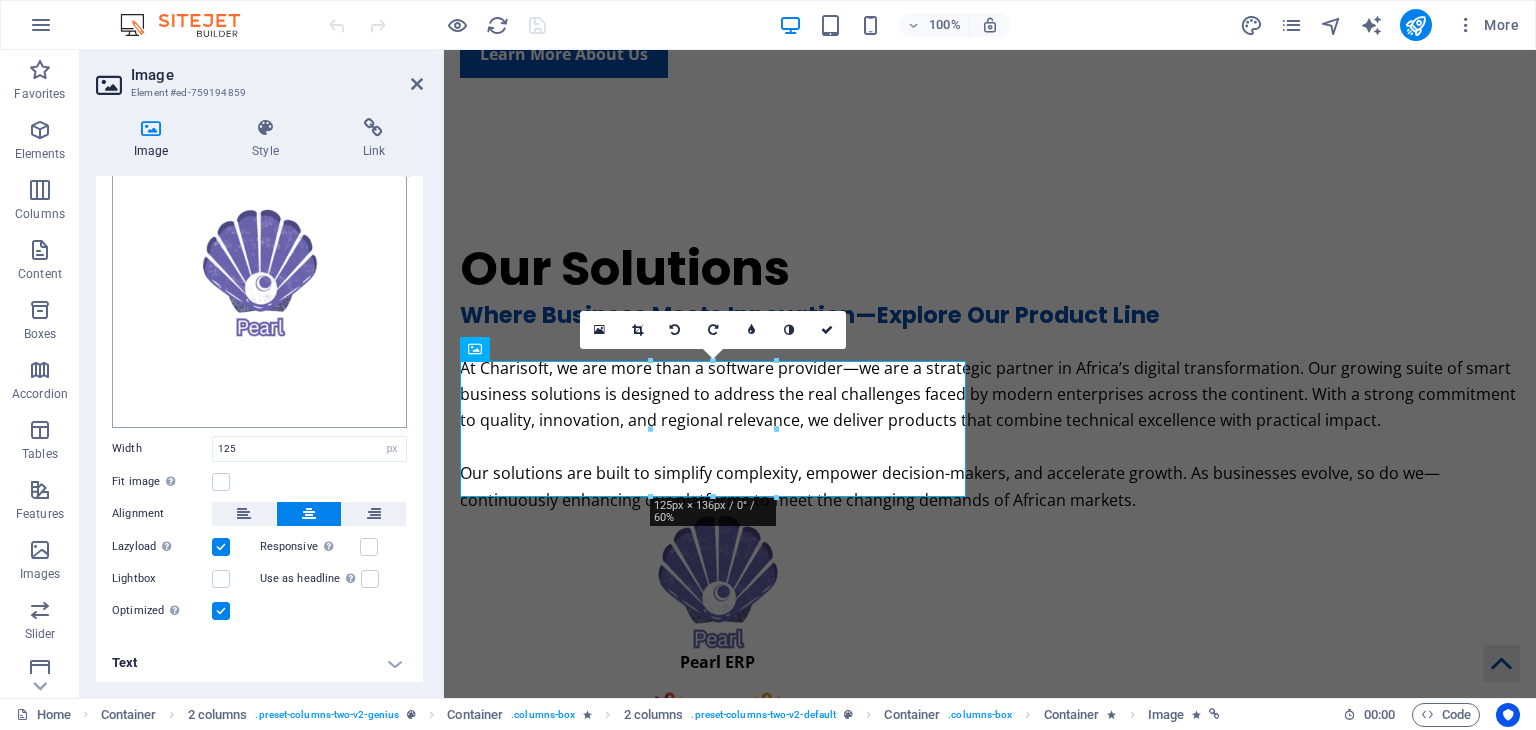scroll, scrollTop: 0, scrollLeft: 0, axis: both 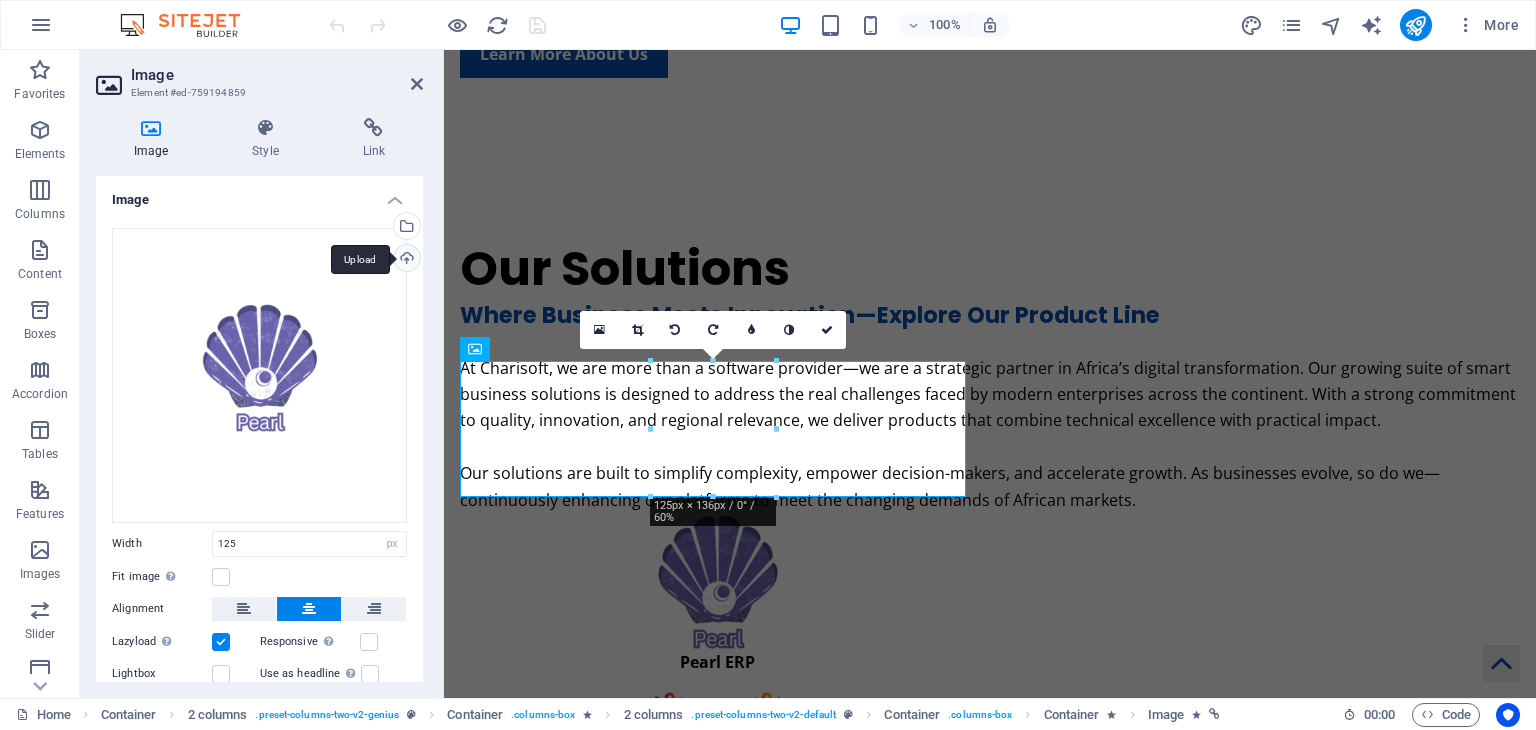 click on "Upload" at bounding box center [405, 260] 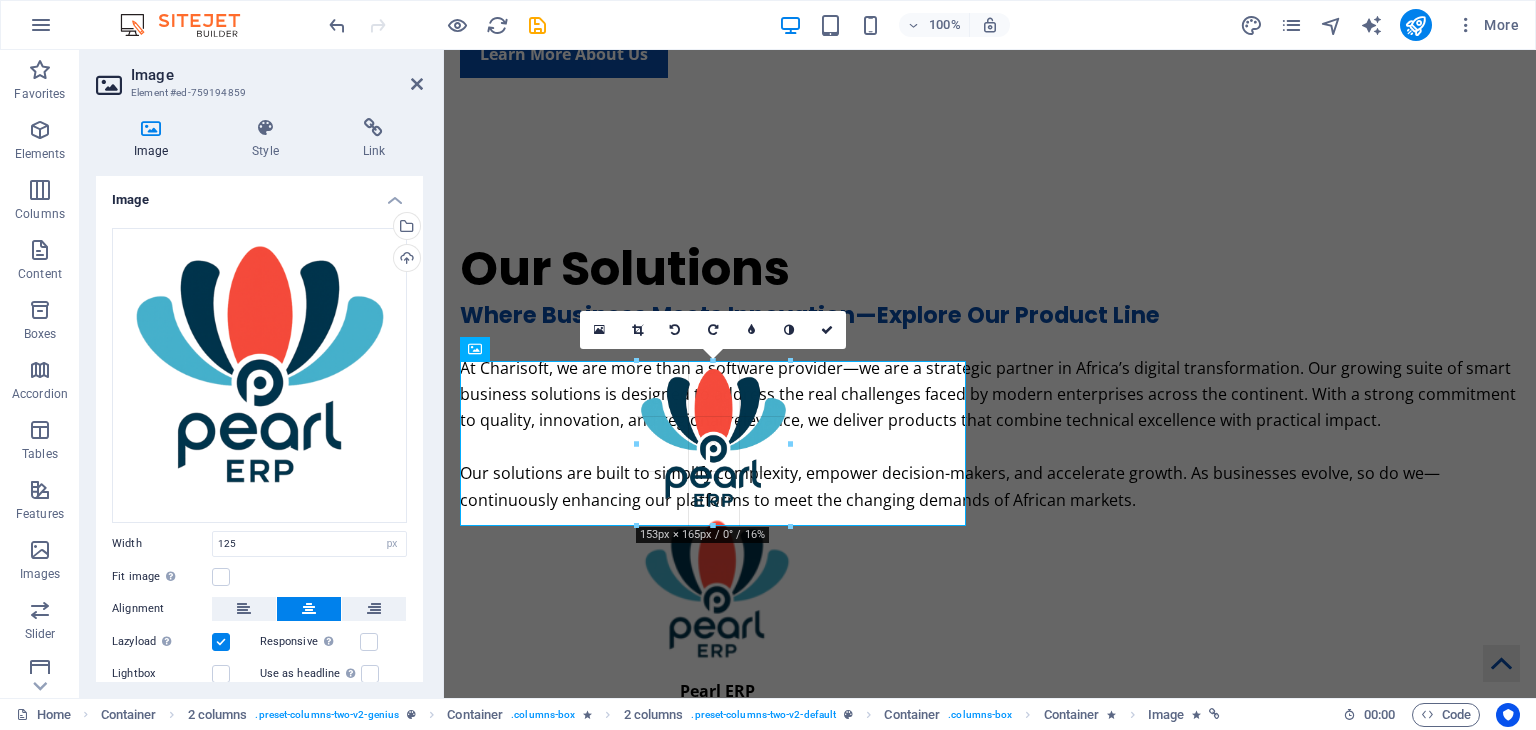 drag, startPoint x: 776, startPoint y: 495, endPoint x: 801, endPoint y: 522, distance: 36.796738 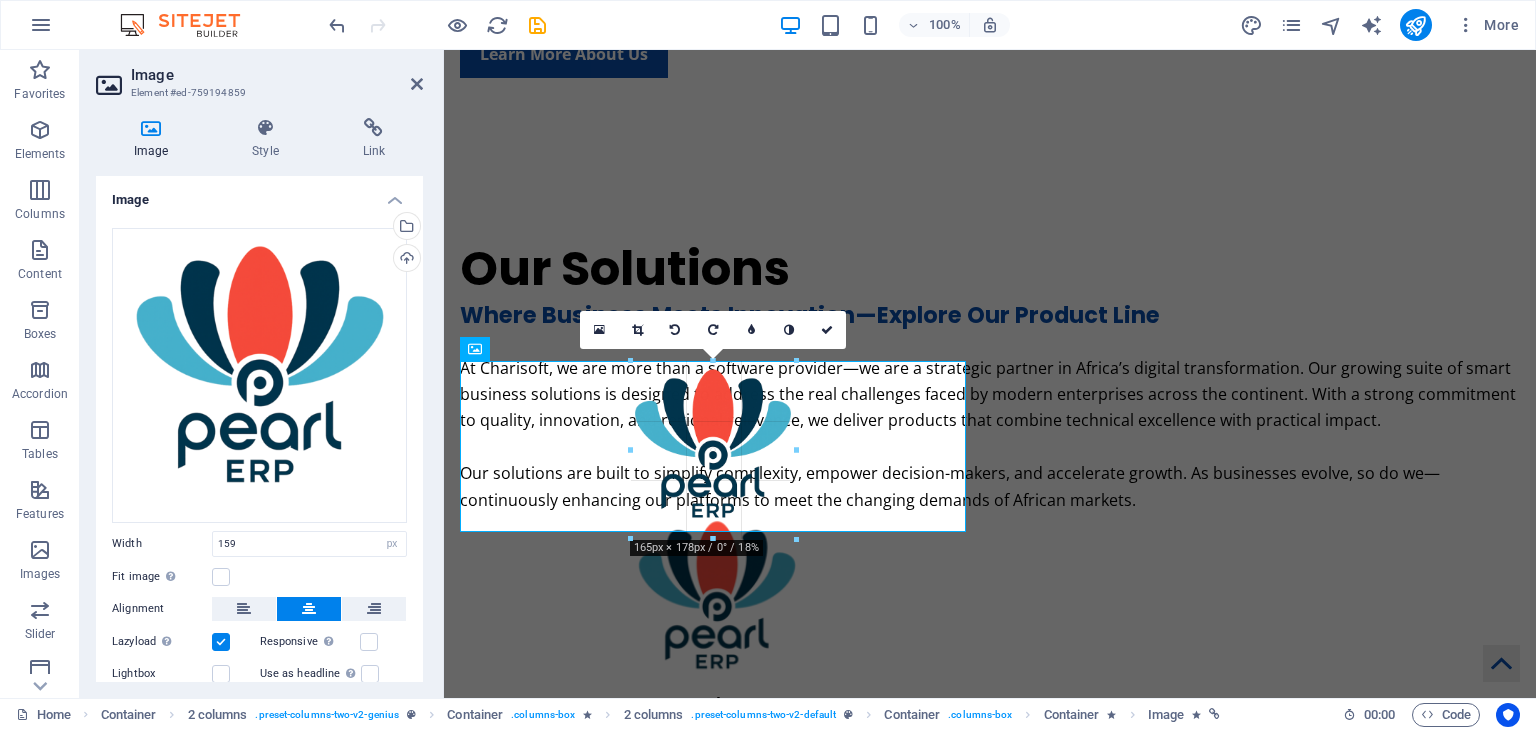 drag, startPoint x: 792, startPoint y: 533, endPoint x: 792, endPoint y: 505, distance: 28 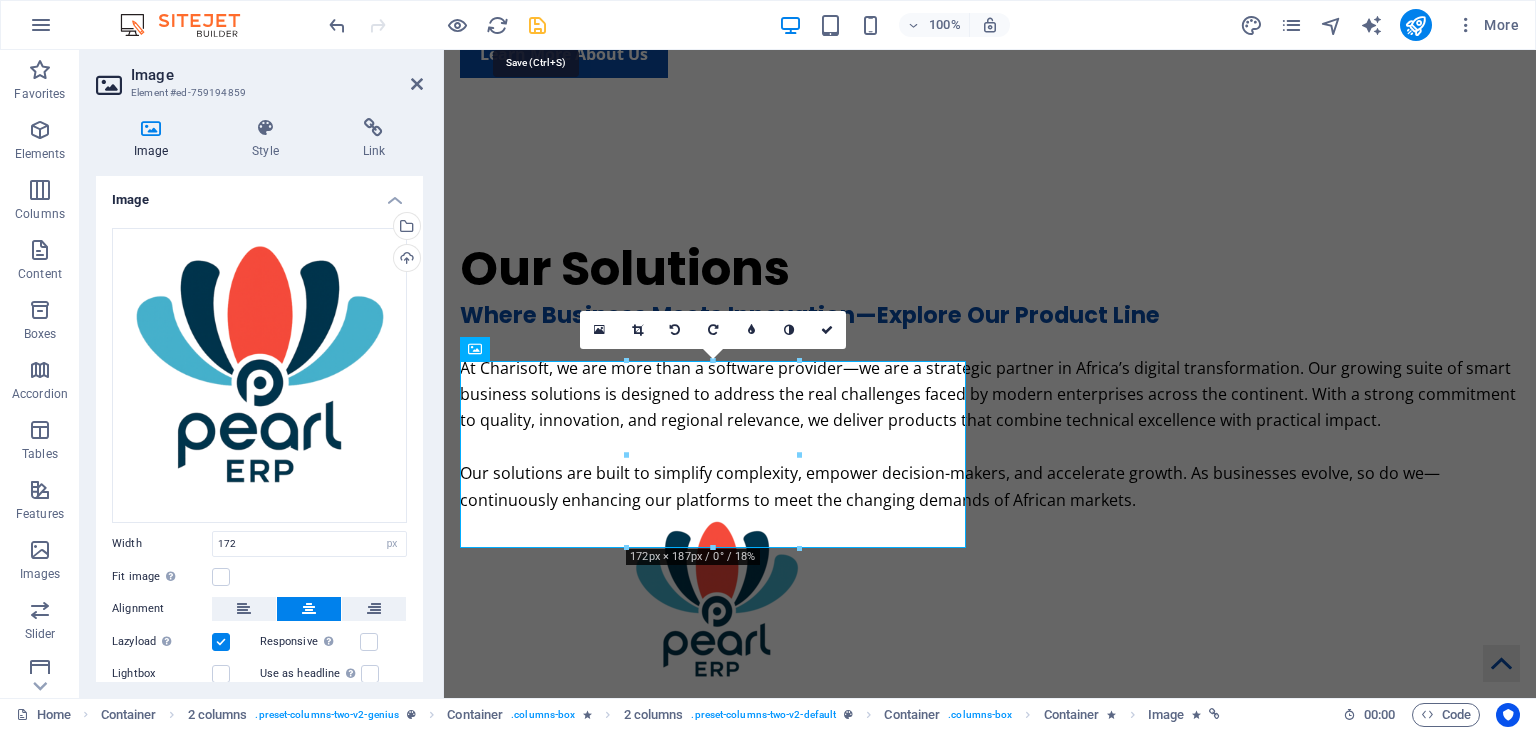 click at bounding box center (537, 25) 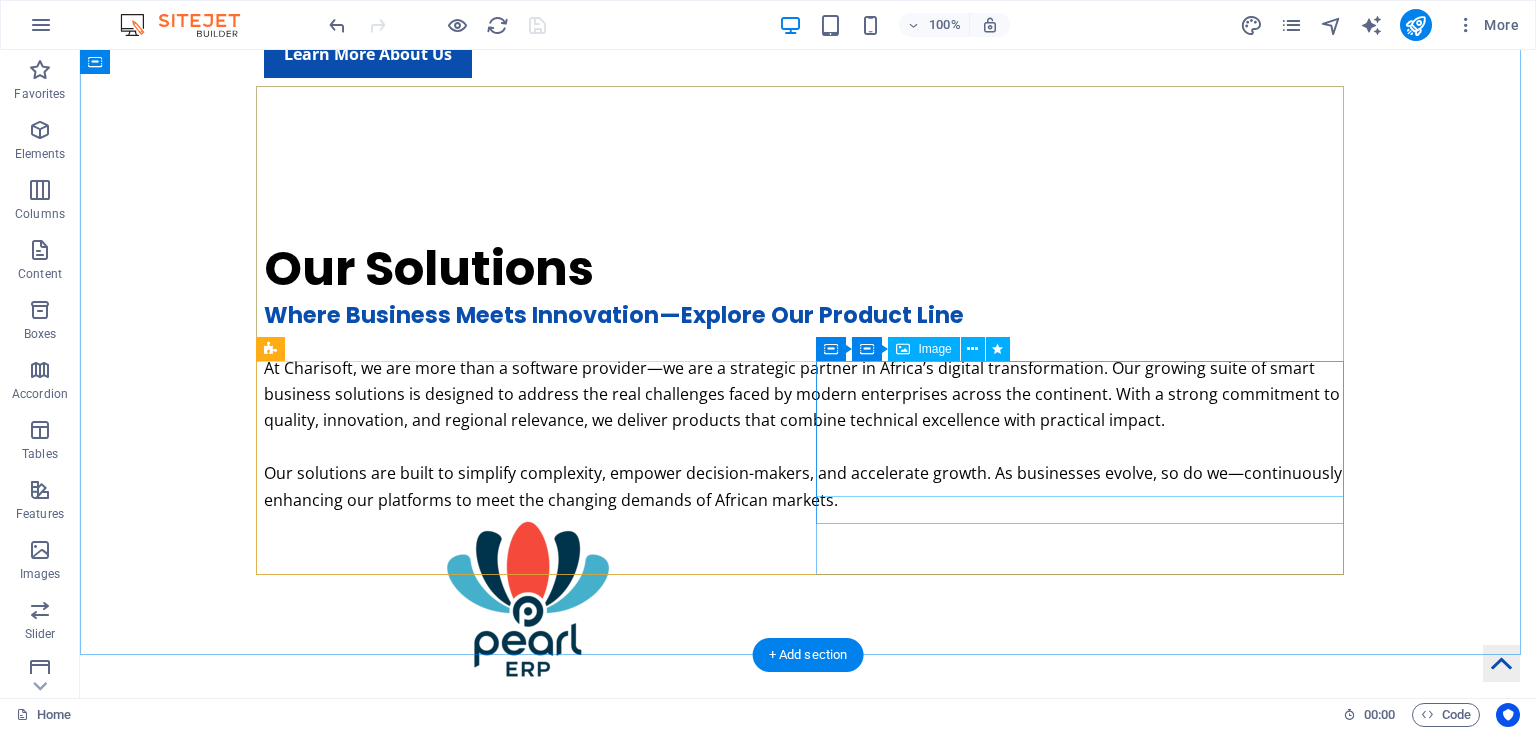click at bounding box center [528, 810] 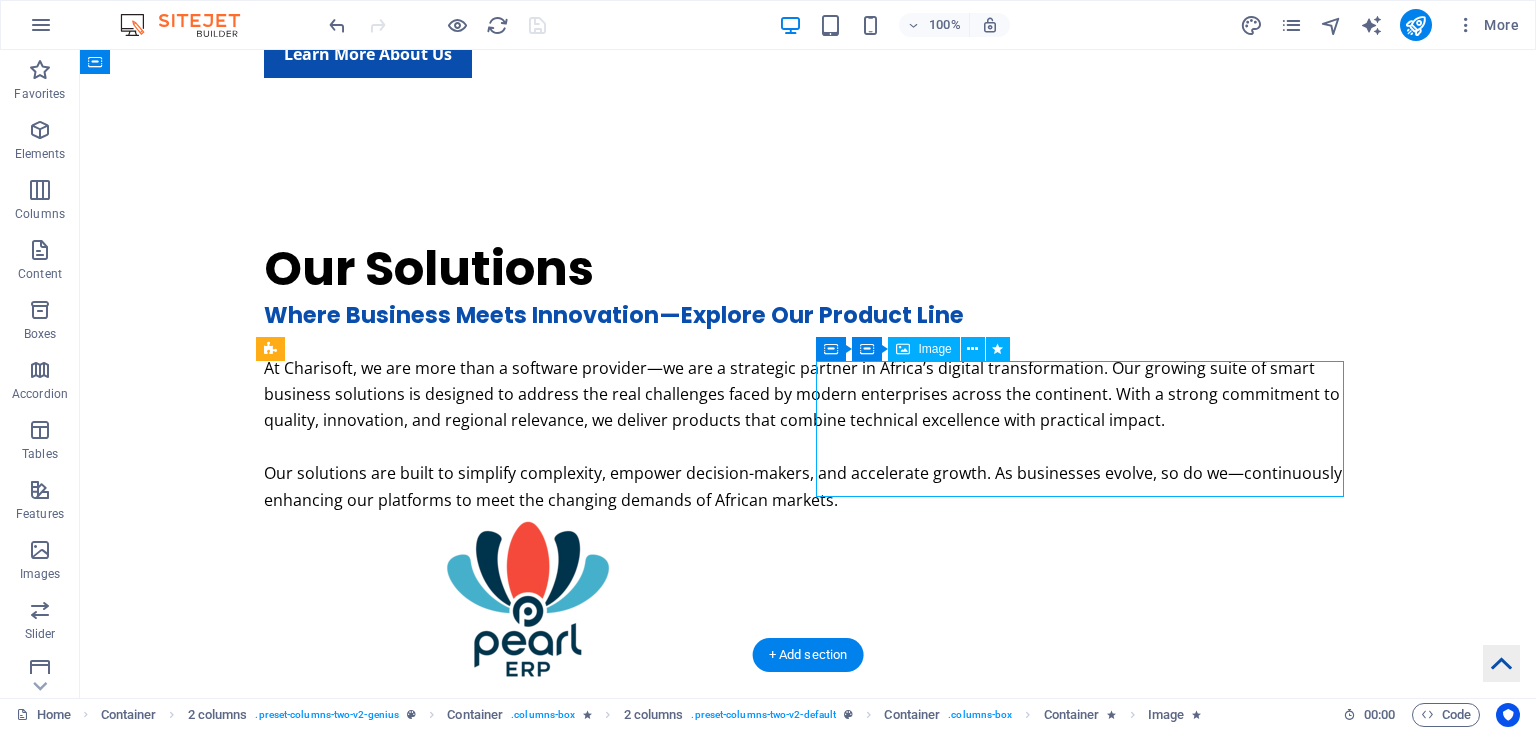click at bounding box center (528, 810) 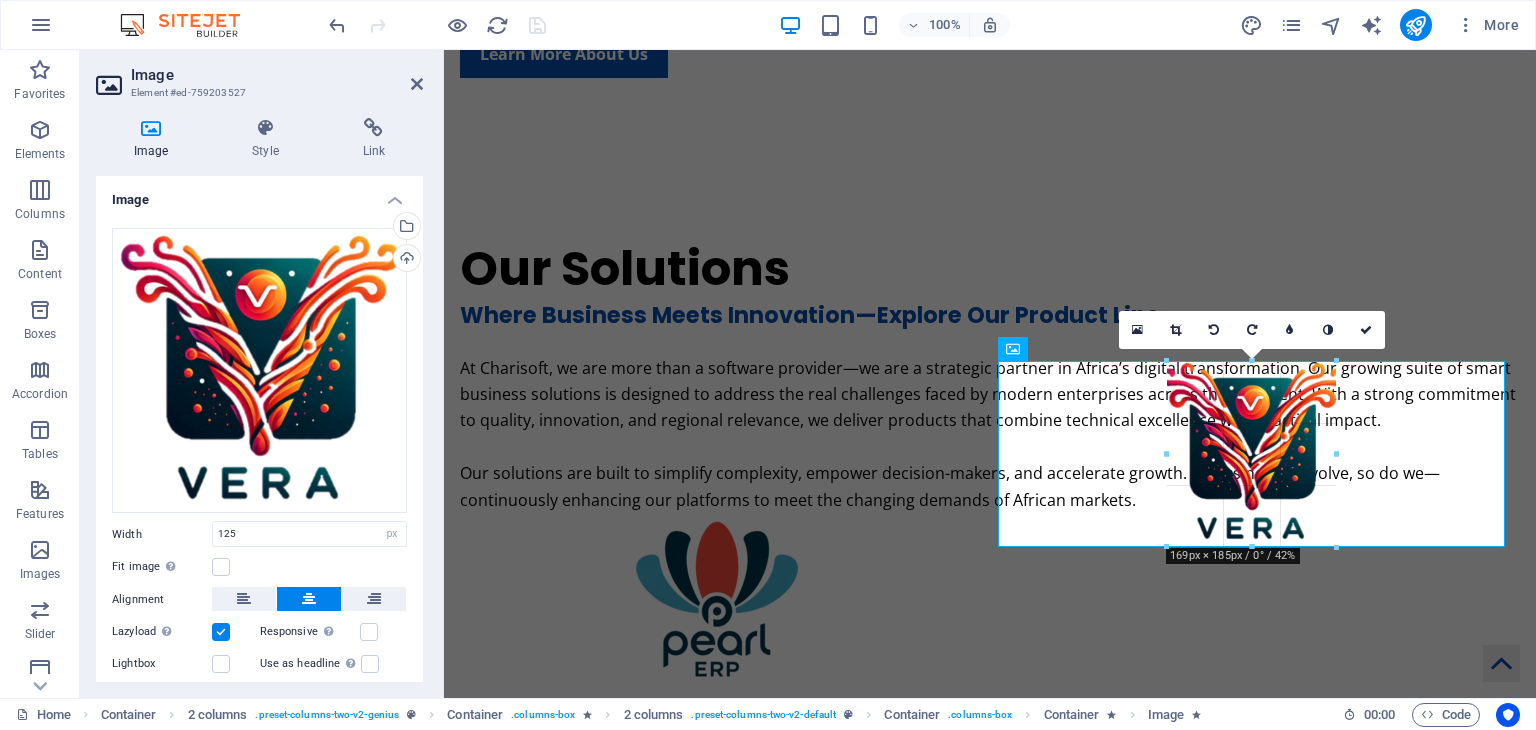 drag, startPoint x: 1190, startPoint y: 497, endPoint x: 1156, endPoint y: 550, distance: 62.968246 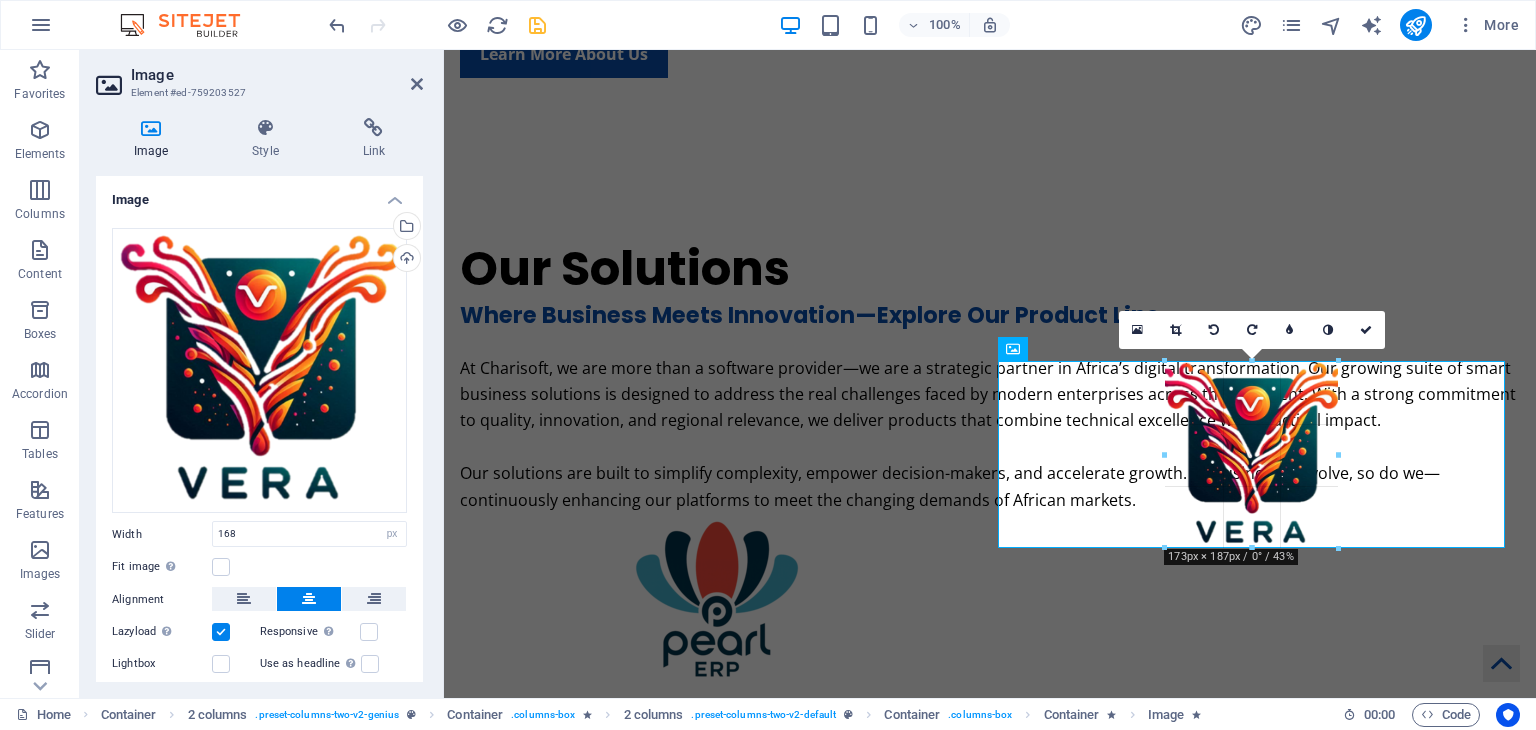 type on "173" 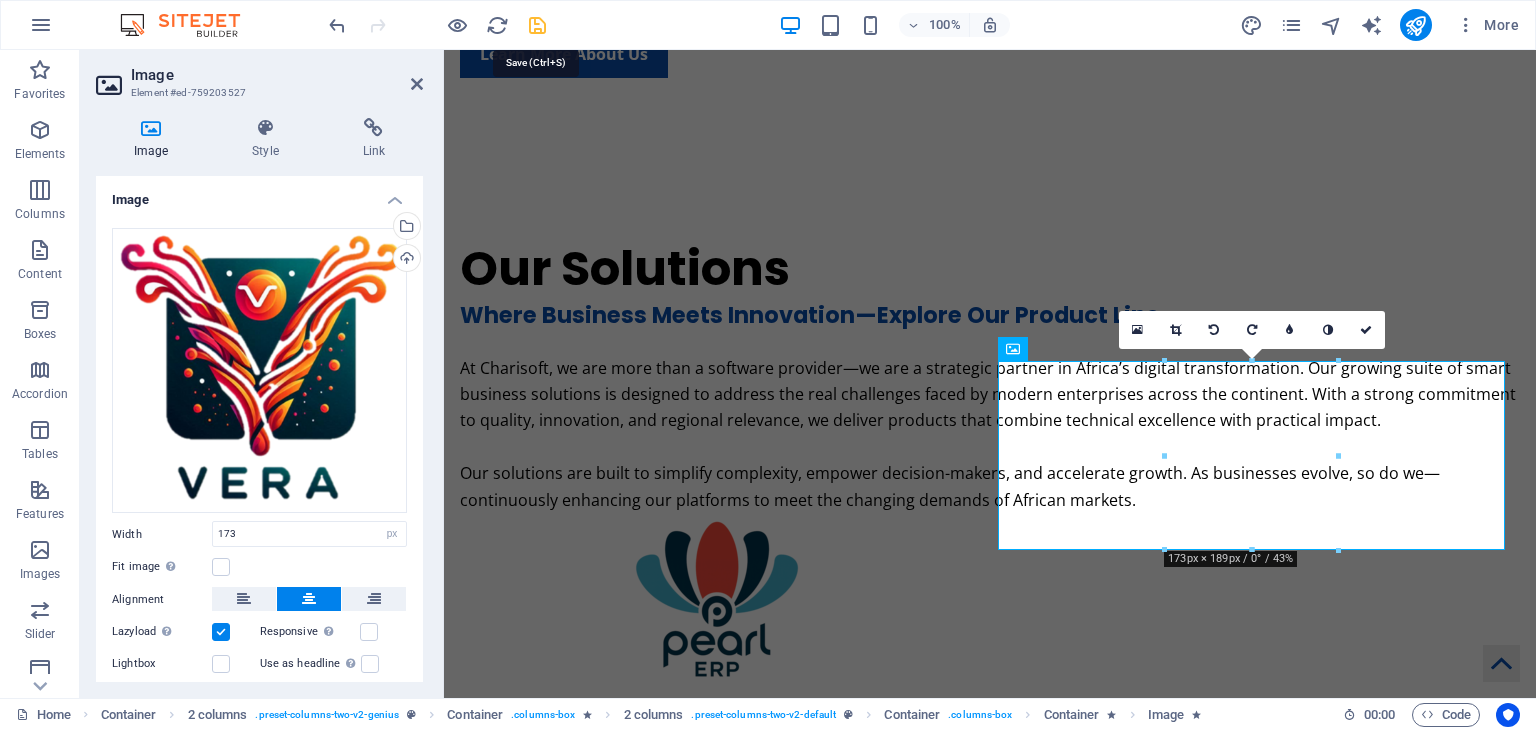 click at bounding box center (537, 25) 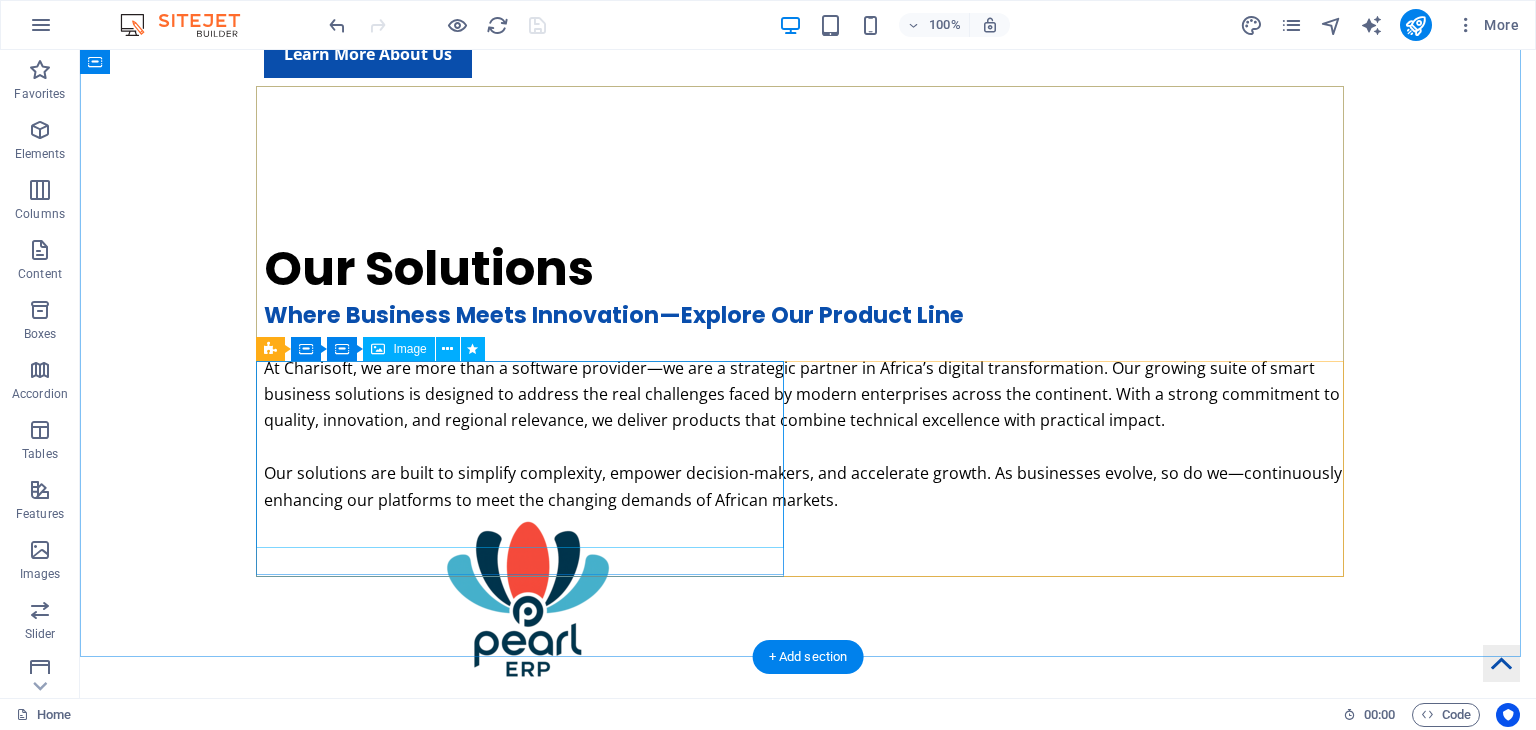 click at bounding box center (528, 606) 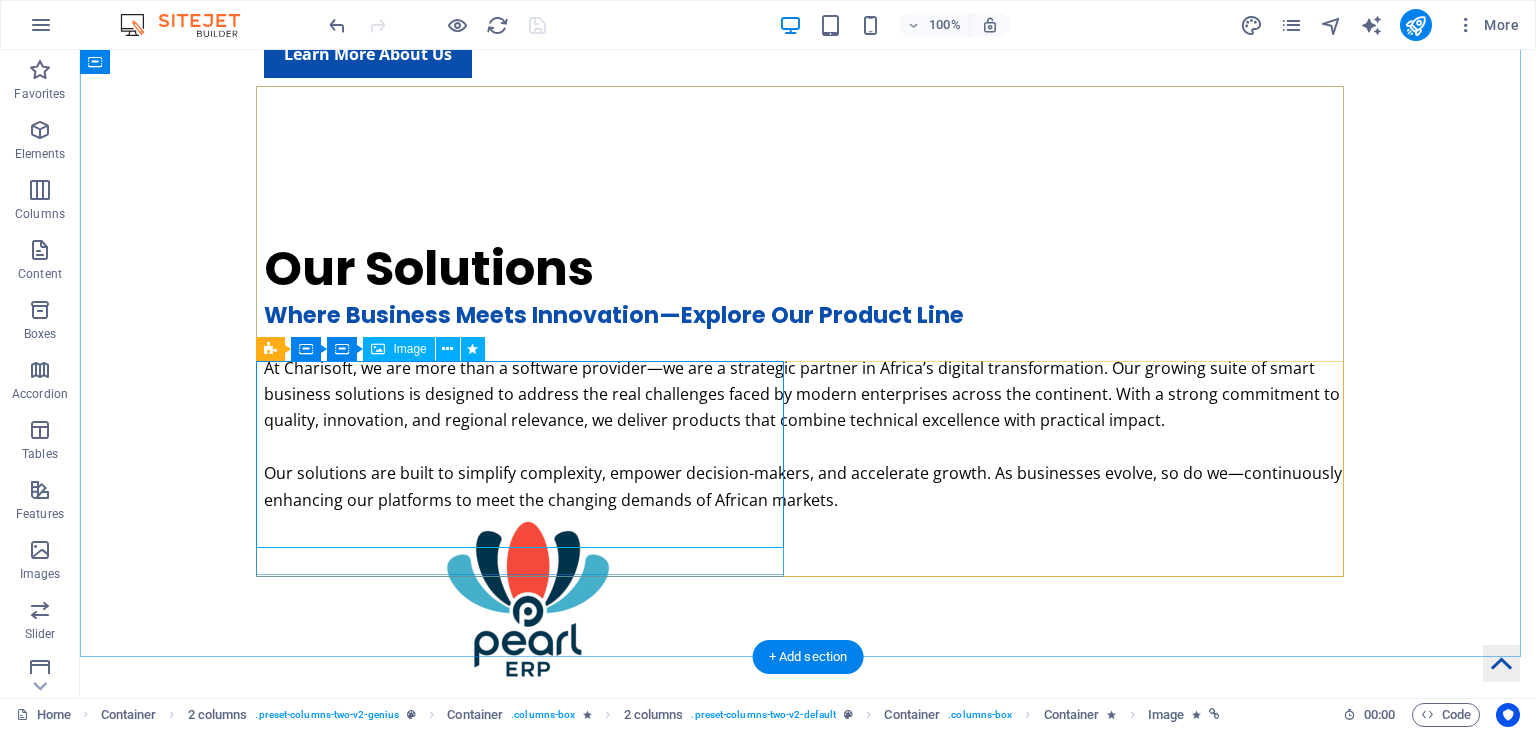 click at bounding box center (528, 606) 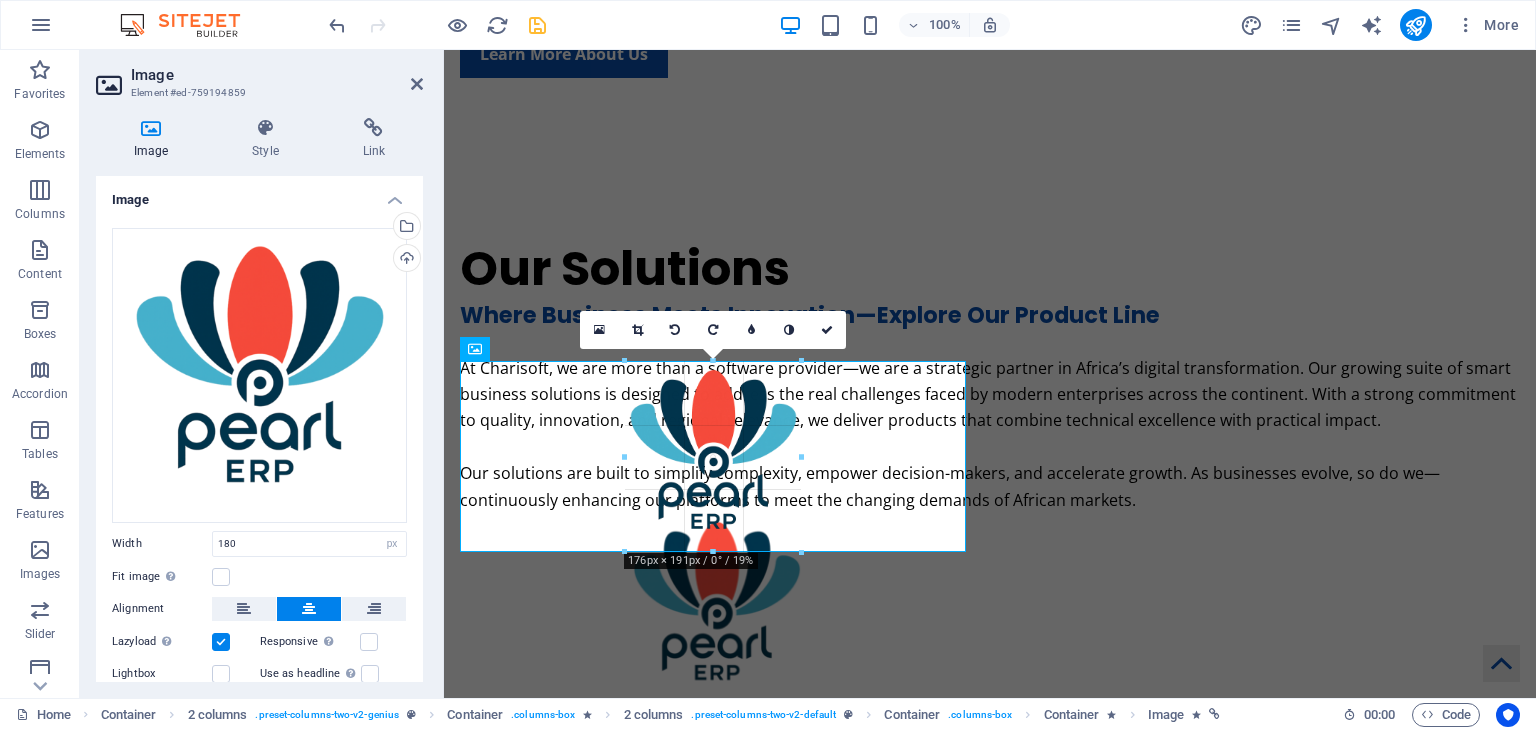 drag, startPoint x: 621, startPoint y: 555, endPoint x: 625, endPoint y: 544, distance: 11.7046995 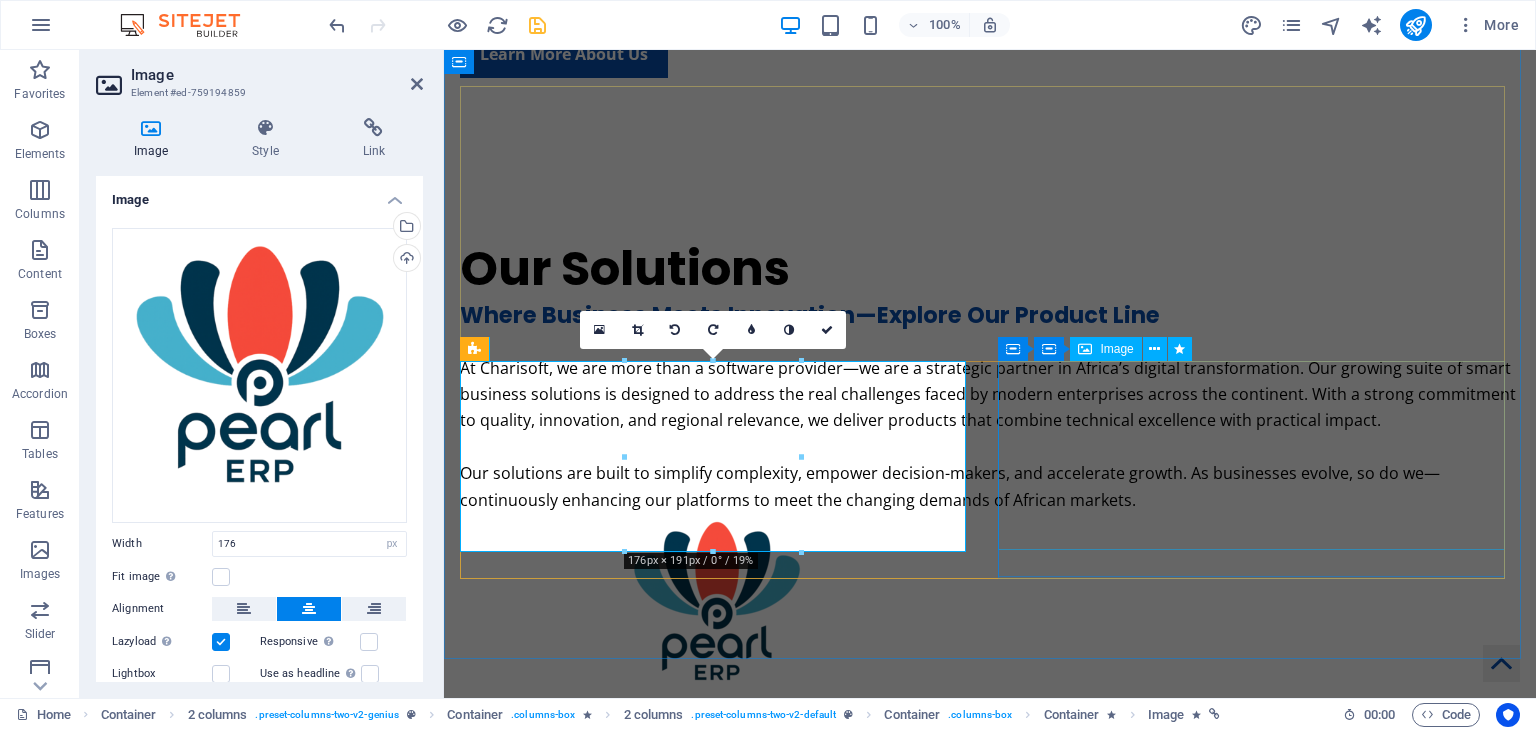 click at bounding box center [717, 840] 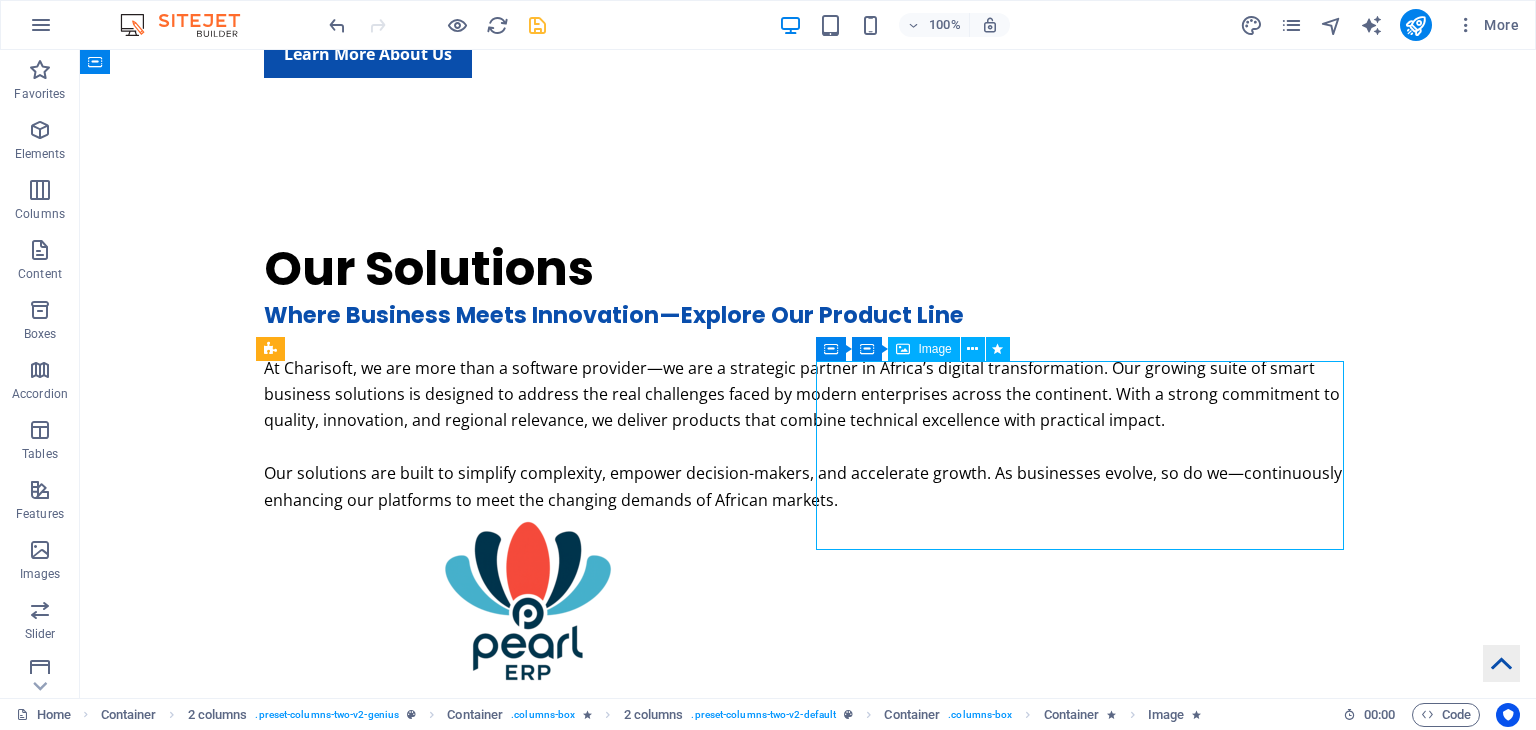 click at bounding box center [528, 840] 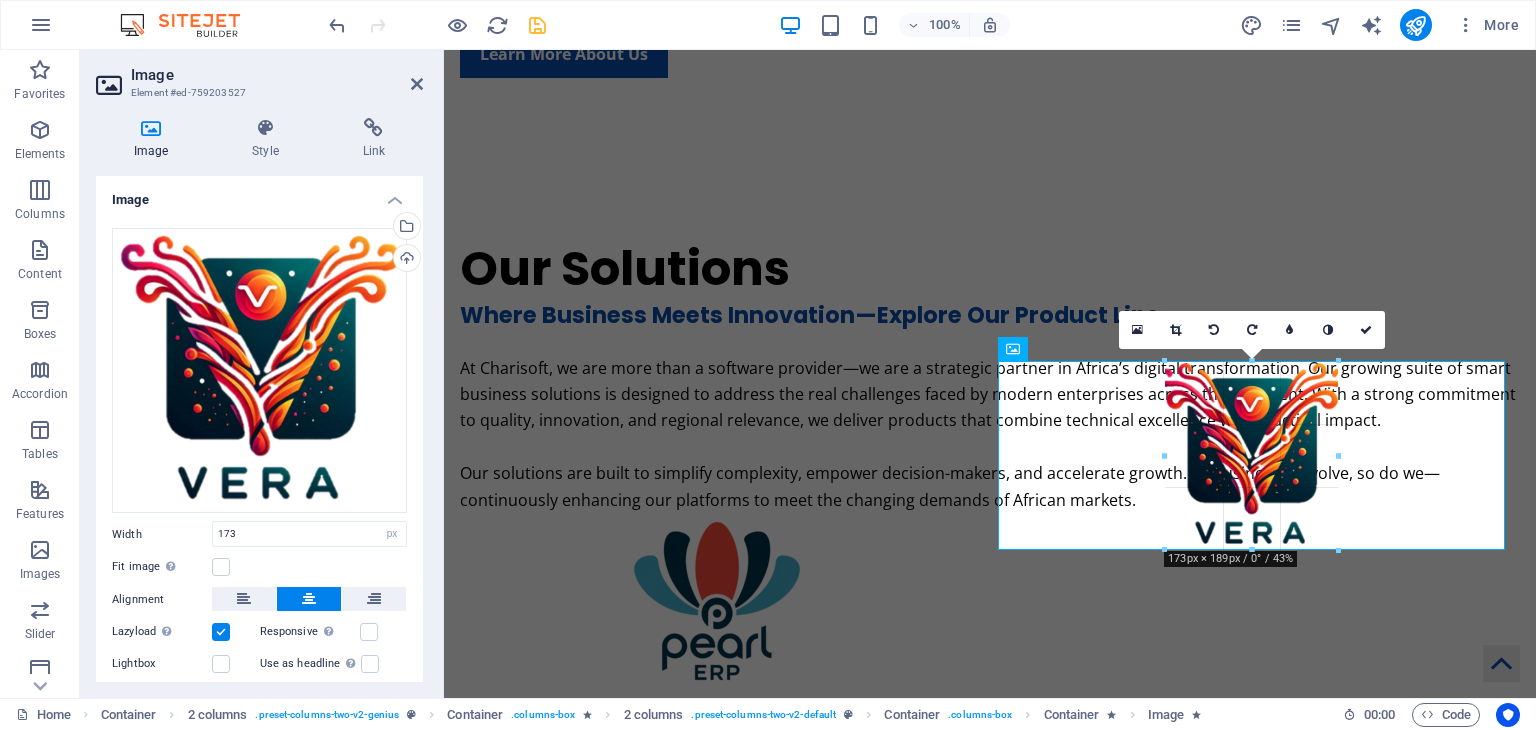 drag, startPoint x: 1165, startPoint y: 547, endPoint x: 726, endPoint y: 491, distance: 442.55734 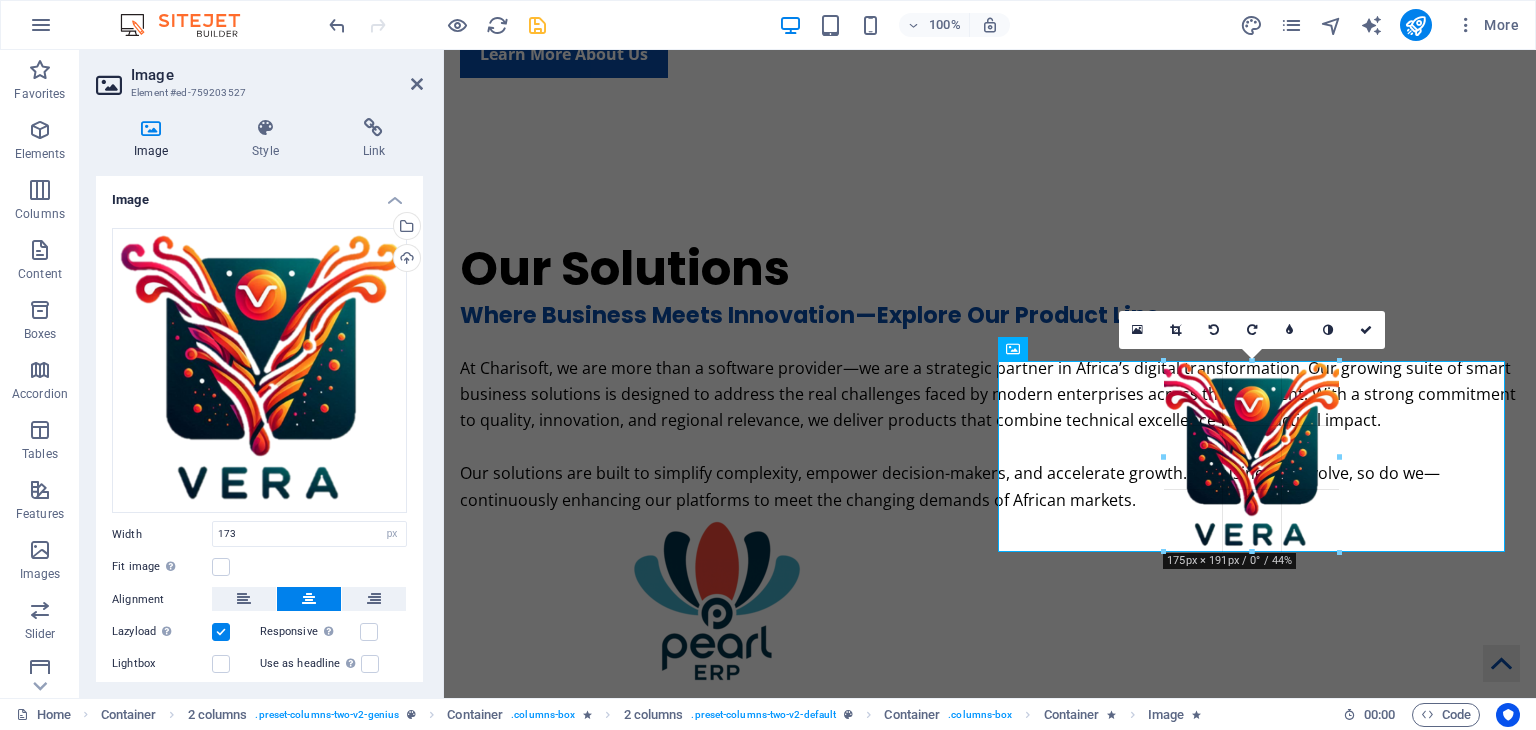 type on "175" 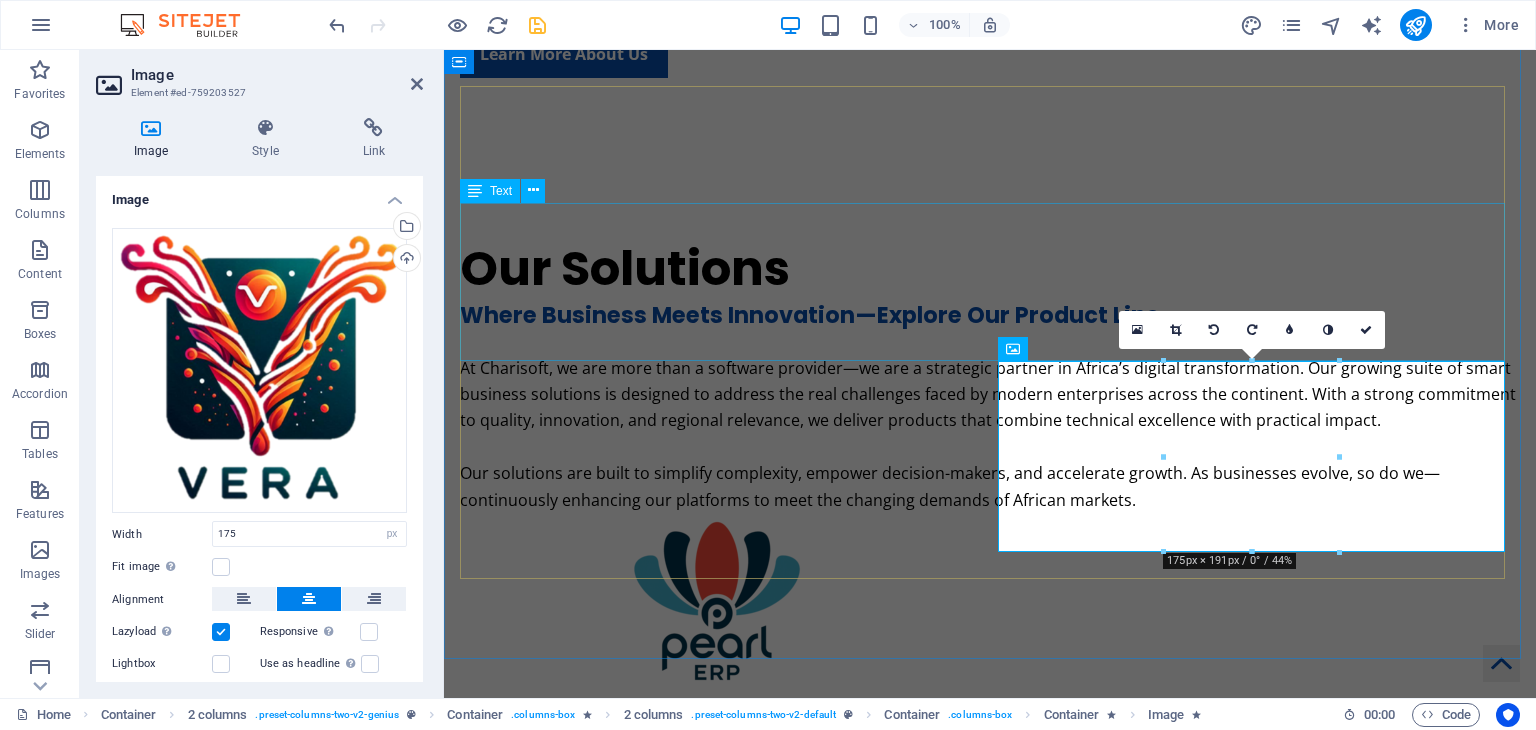 click on "At Charisoft, we are more than a software provider—we are a strategic partner in Africa’s digital transformation. Our growing suite of smart business solutions is designed to address the real challenges faced by modern enterprises across the continent. With a strong commitment to quality, innovation, and regional relevance, we deliver products that combine technical excellence with practical impact. Our solutions are built to simplify complexity, empower decision-makers, and accelerate growth. As businesses evolve, so do we—continuously enhancing our platforms to meet the changing demands of African markets." at bounding box center [990, 434] 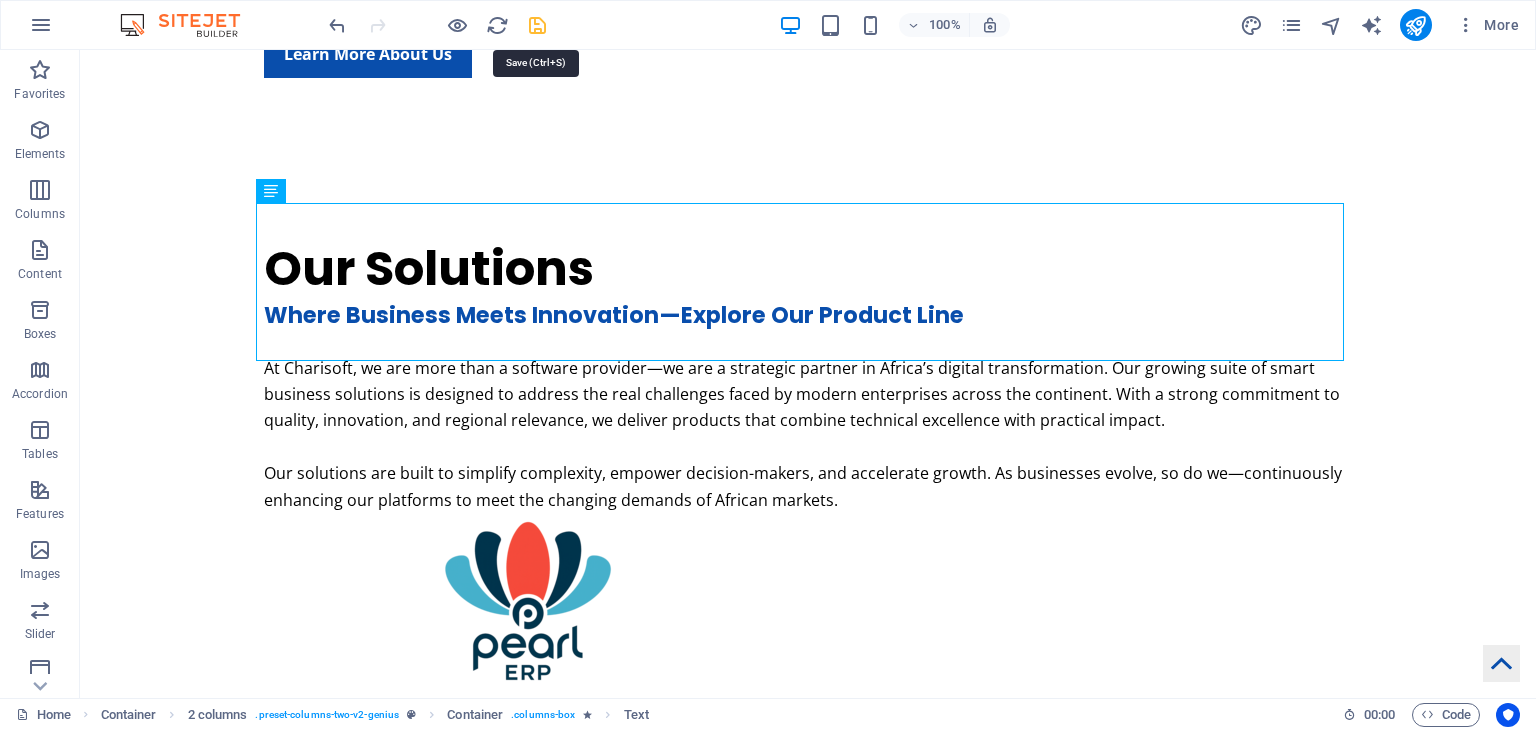 click at bounding box center (537, 25) 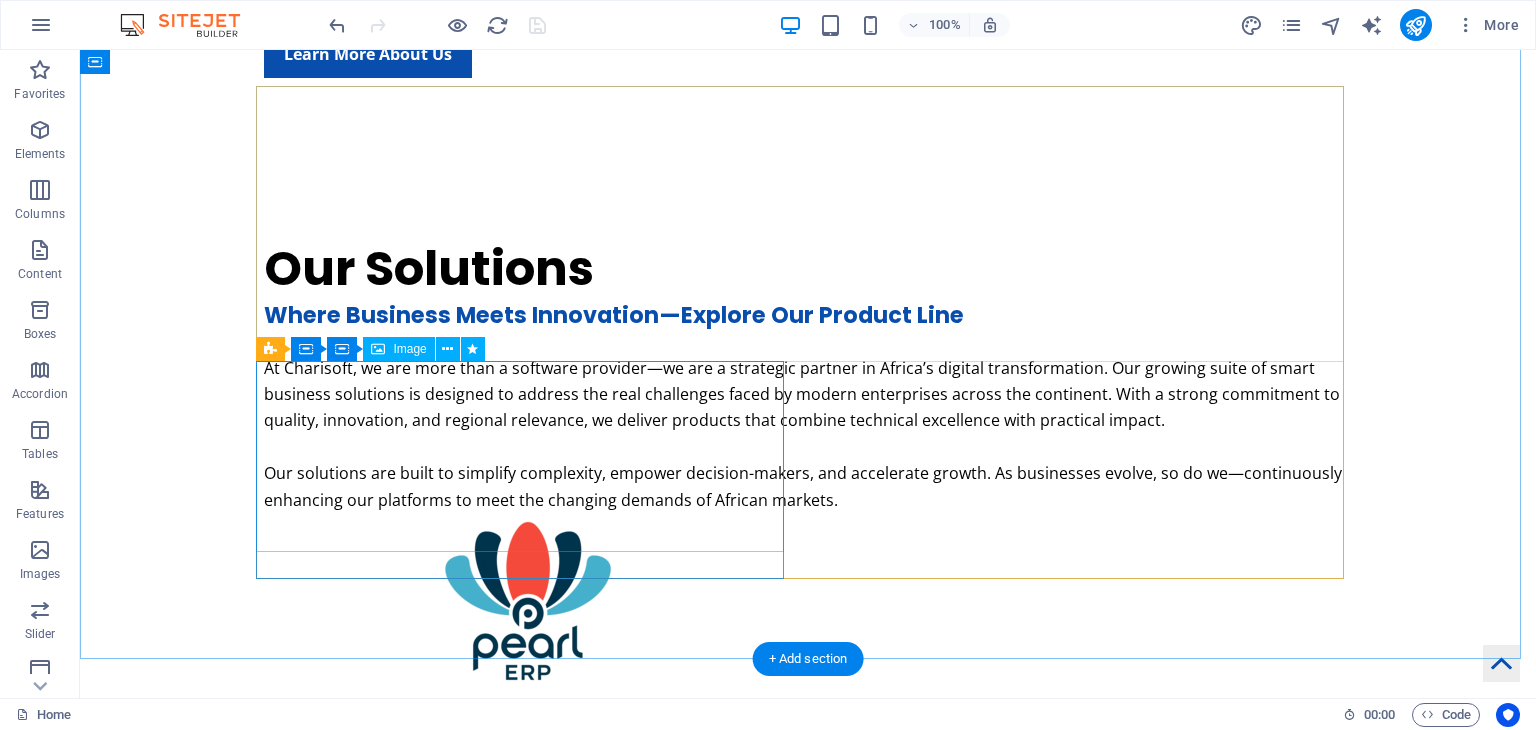 click at bounding box center [528, 608] 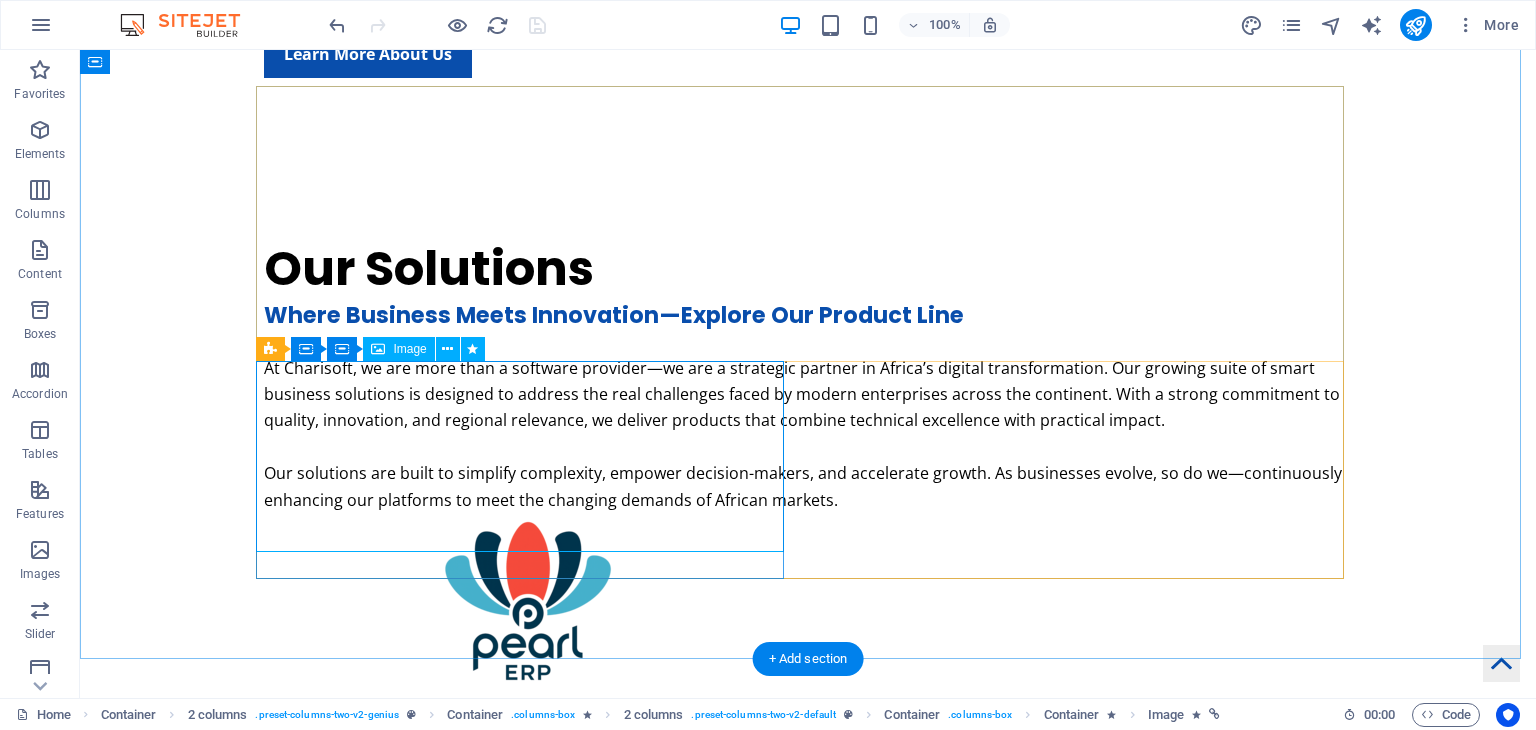 click at bounding box center (528, 608) 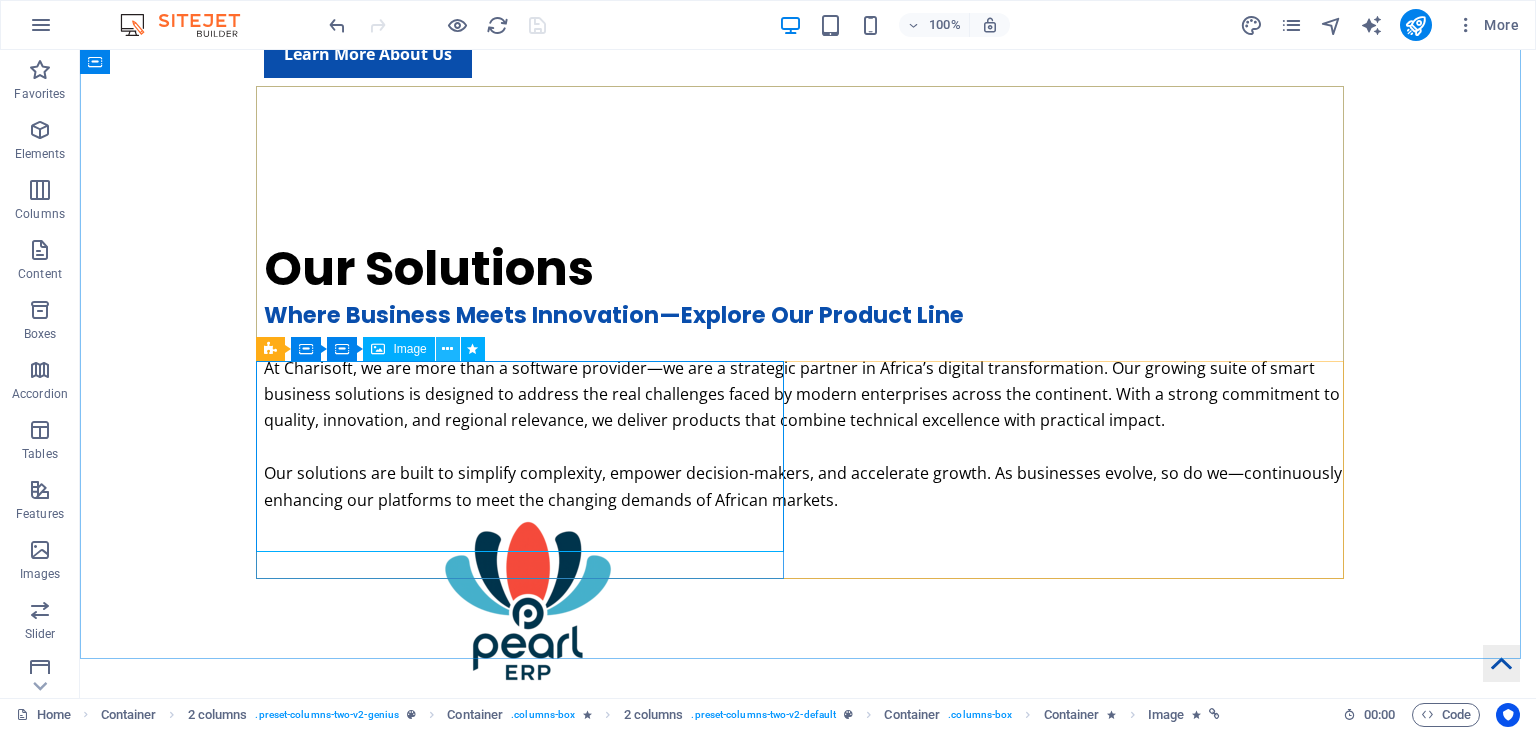 click at bounding box center (447, 349) 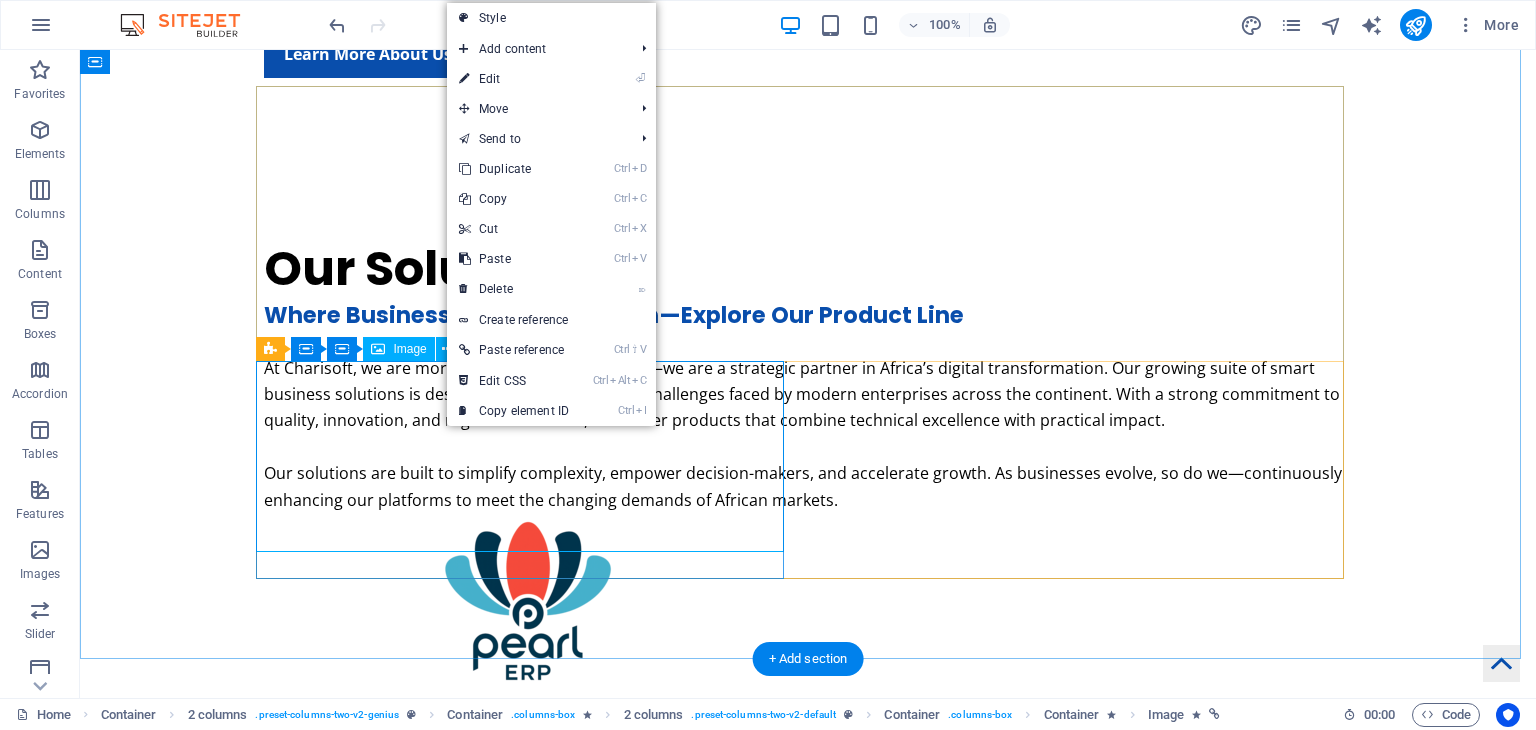 click at bounding box center (528, 608) 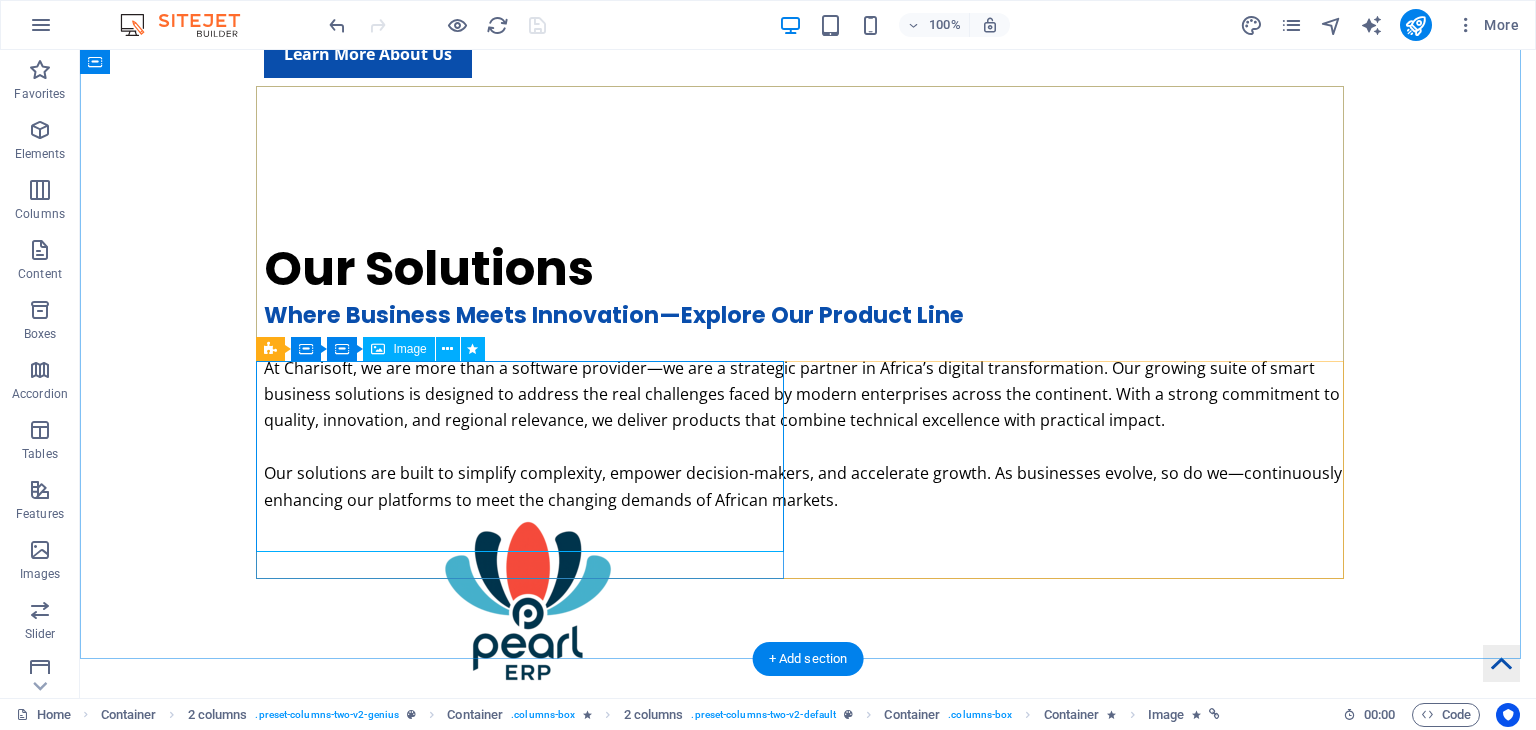 click at bounding box center (528, 608) 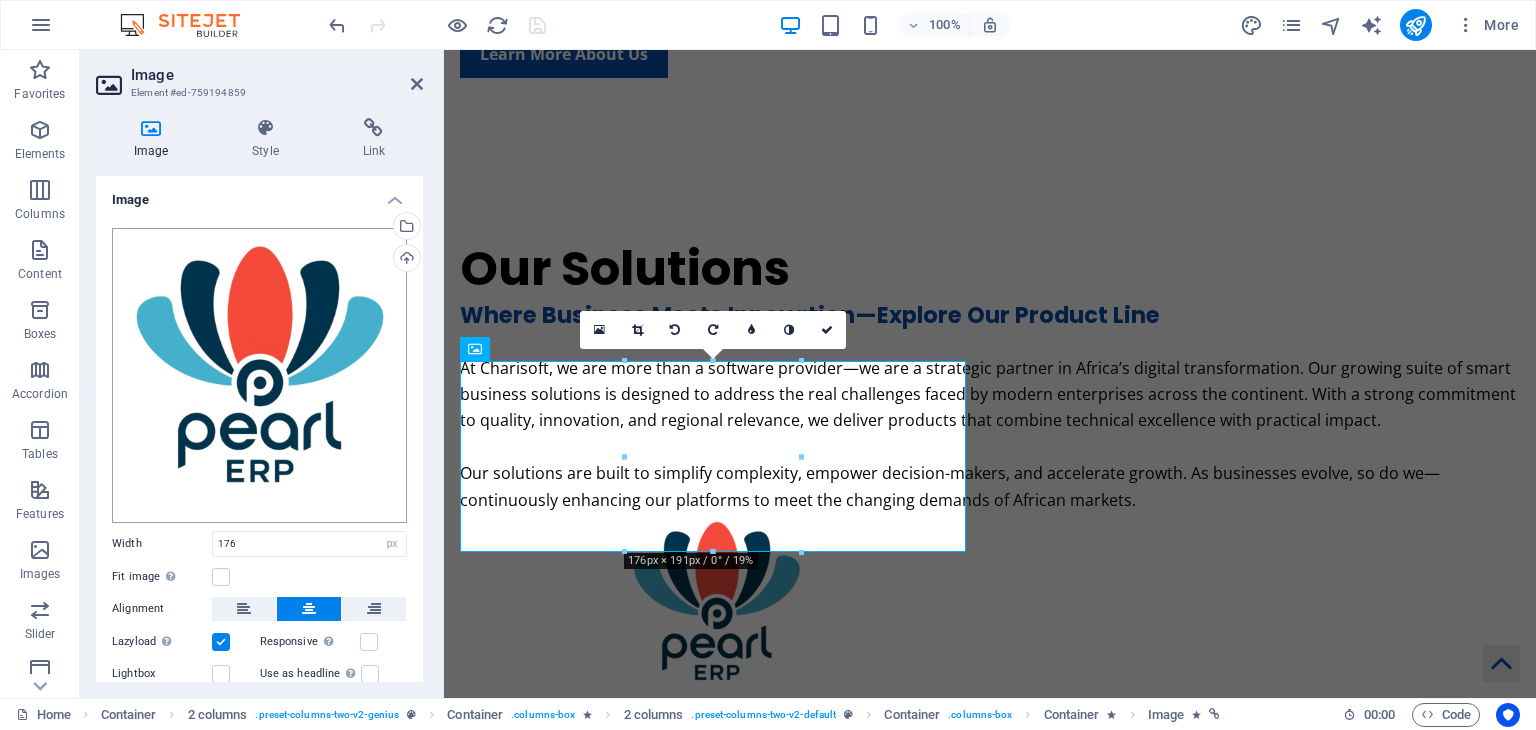 scroll, scrollTop: 95, scrollLeft: 0, axis: vertical 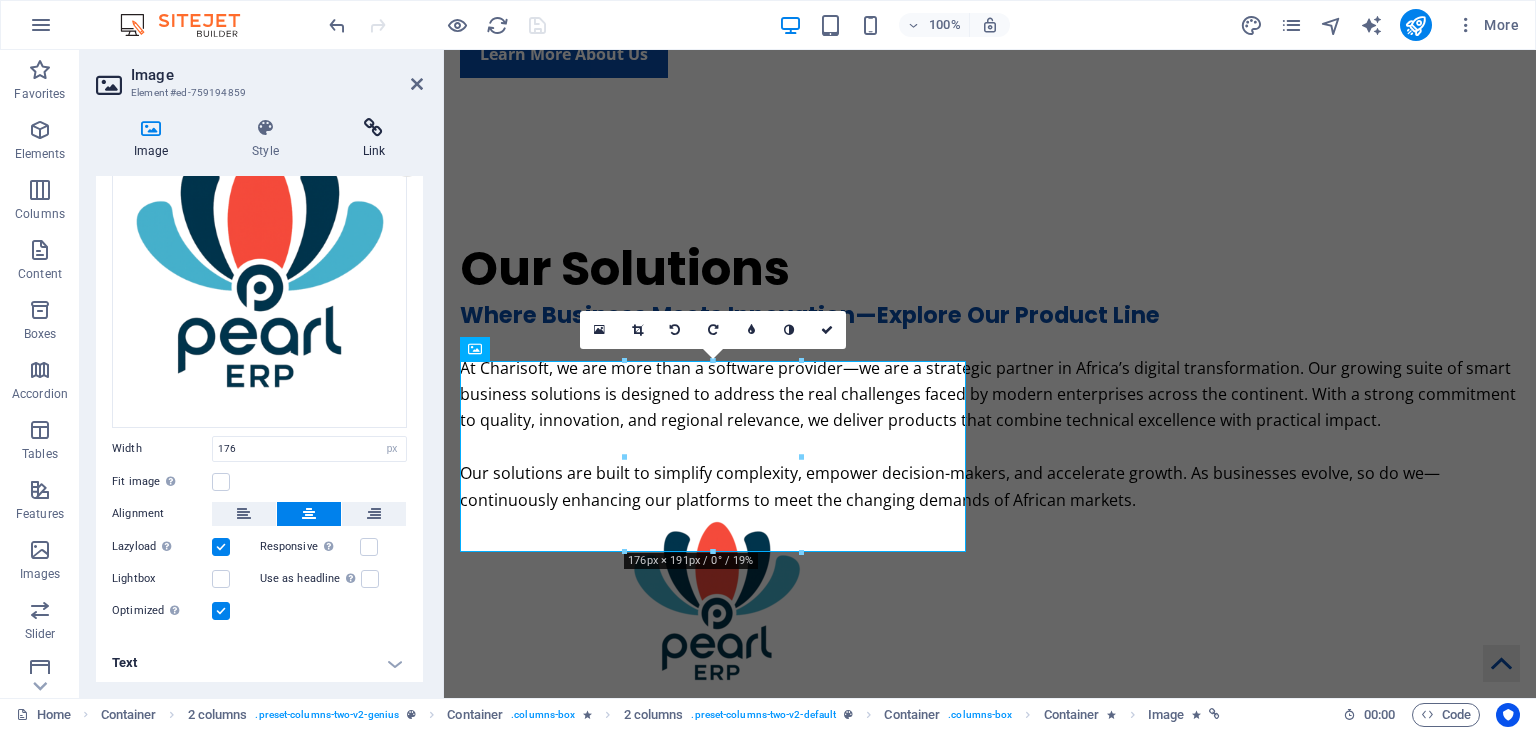 click on "Link" at bounding box center (374, 139) 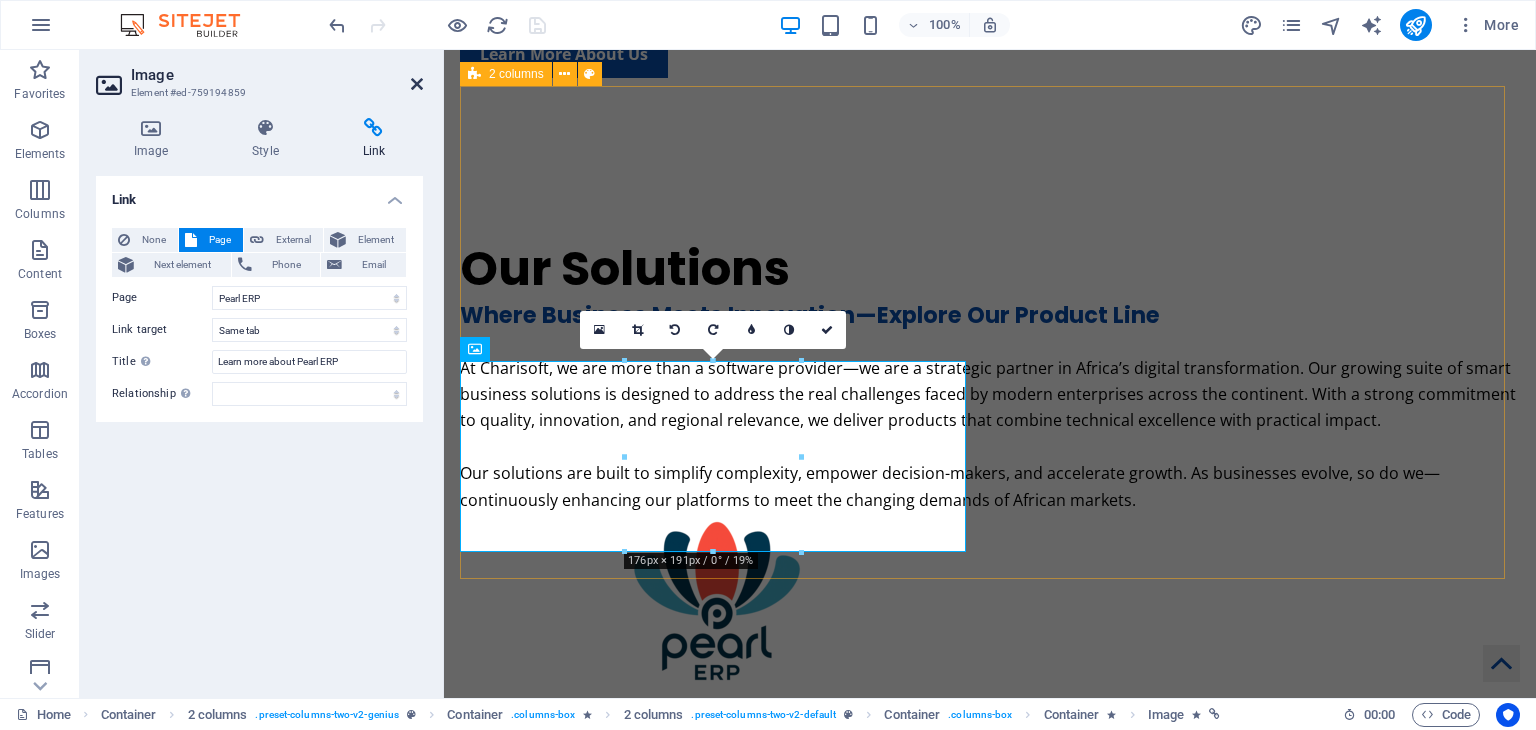 click at bounding box center (417, 84) 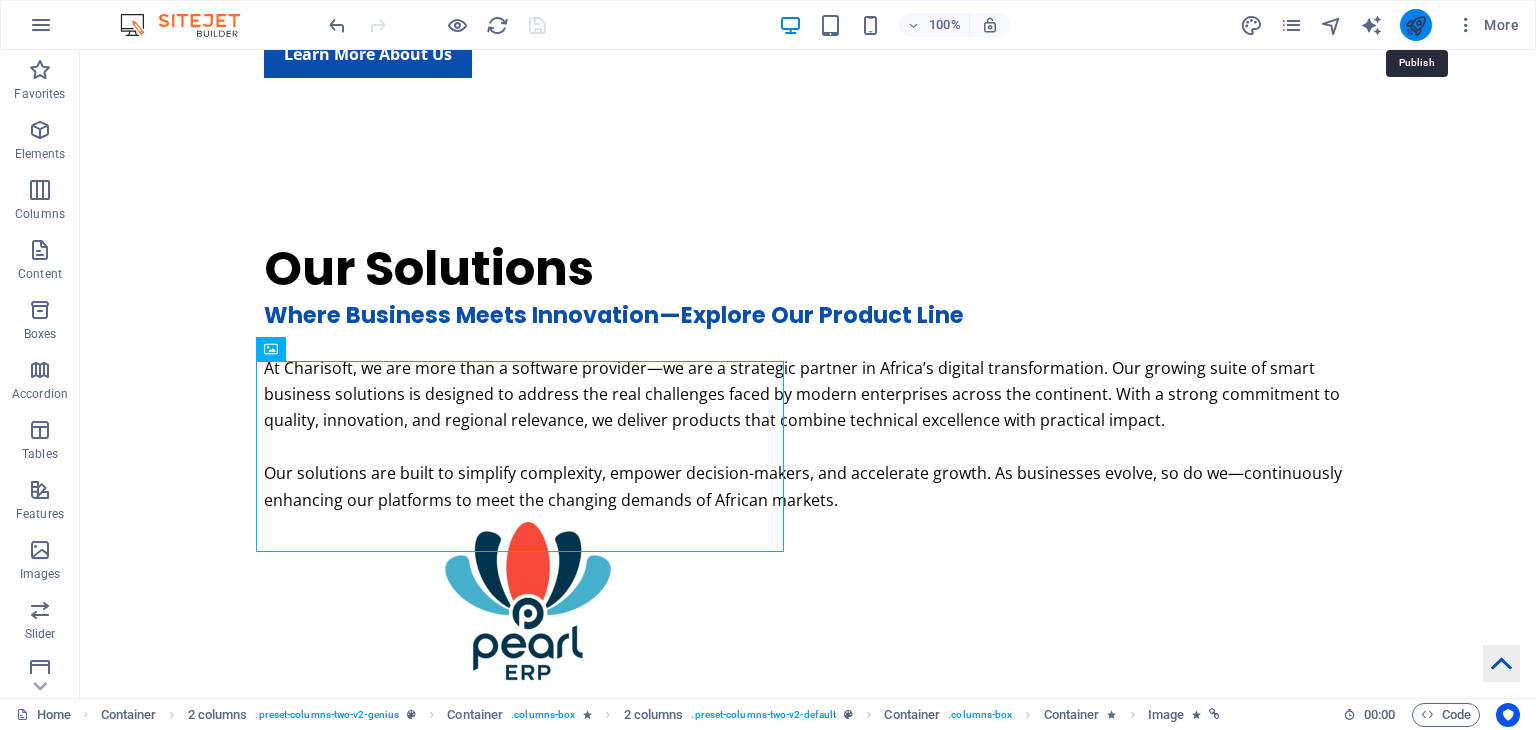 click at bounding box center [1415, 25] 